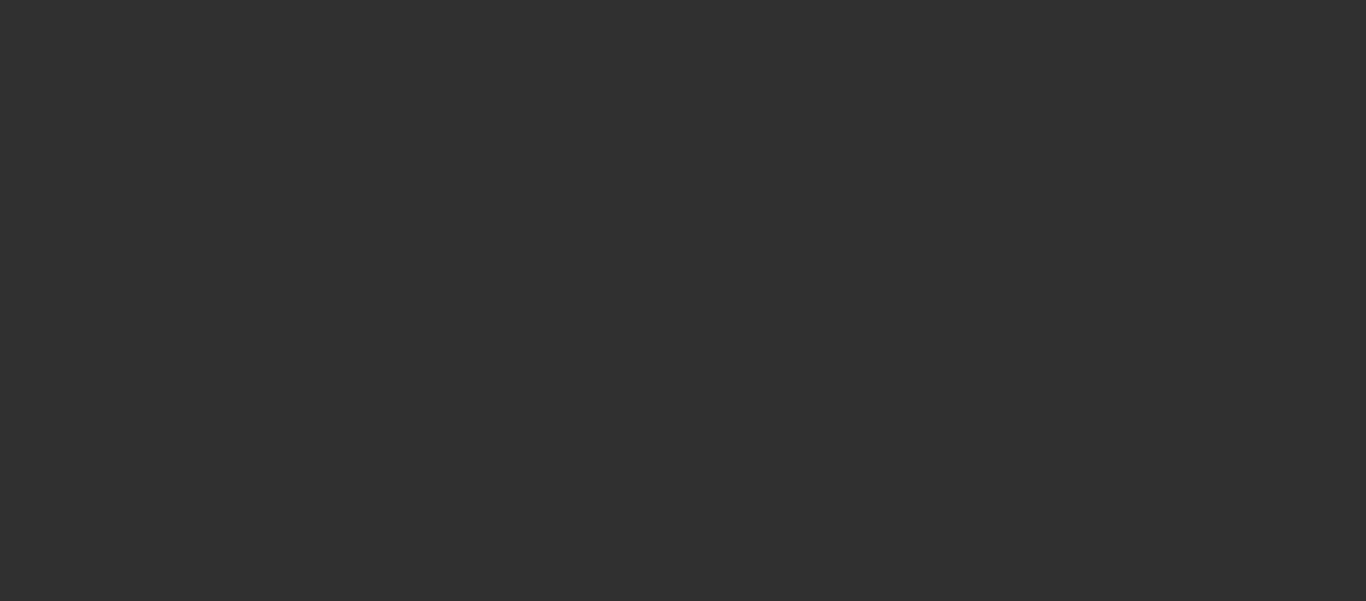 scroll, scrollTop: 0, scrollLeft: 0, axis: both 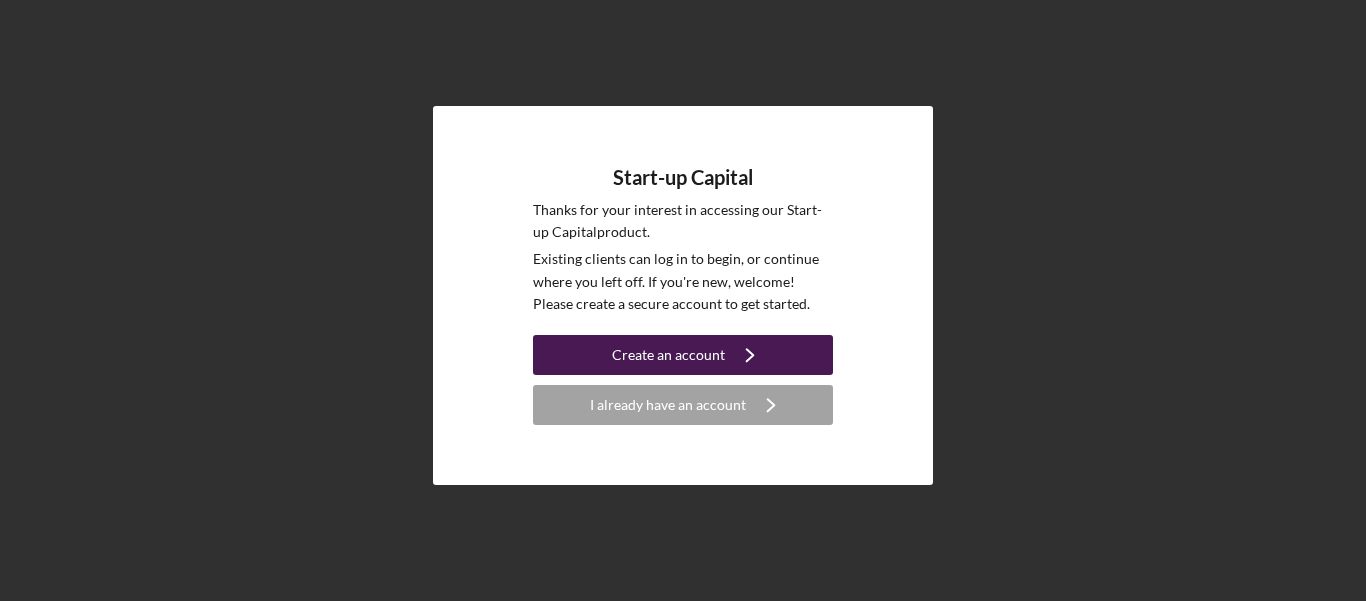 click on "Icon/Navigate" 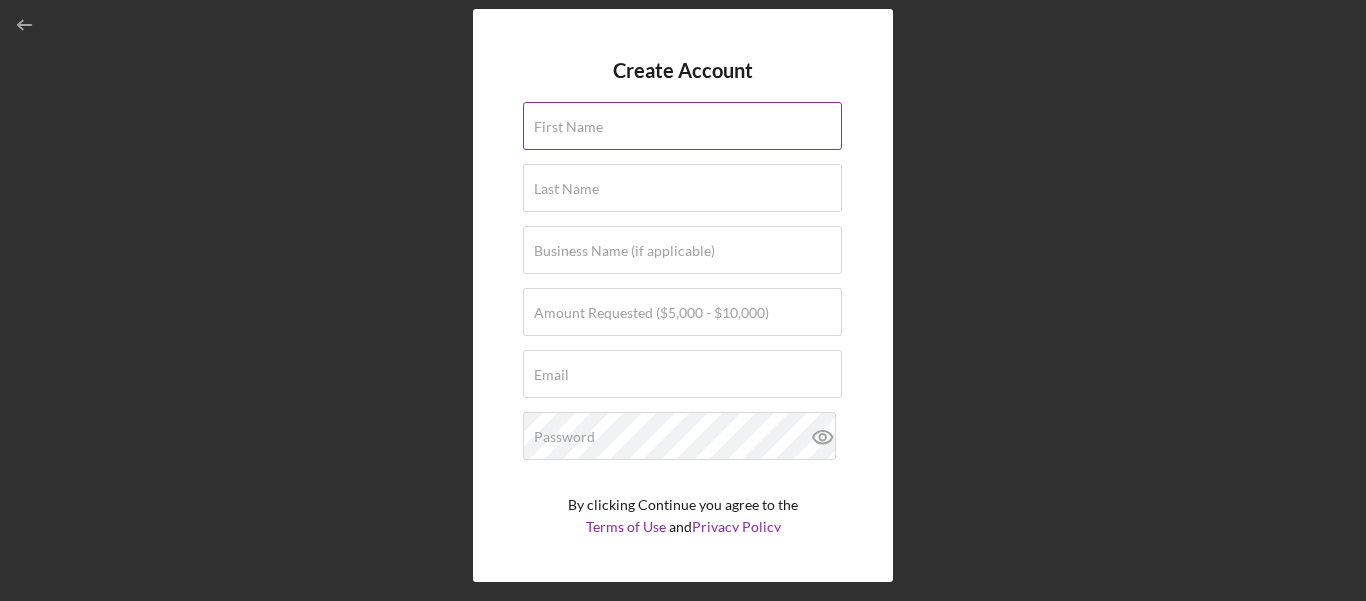 click on "First Name" at bounding box center [682, 126] 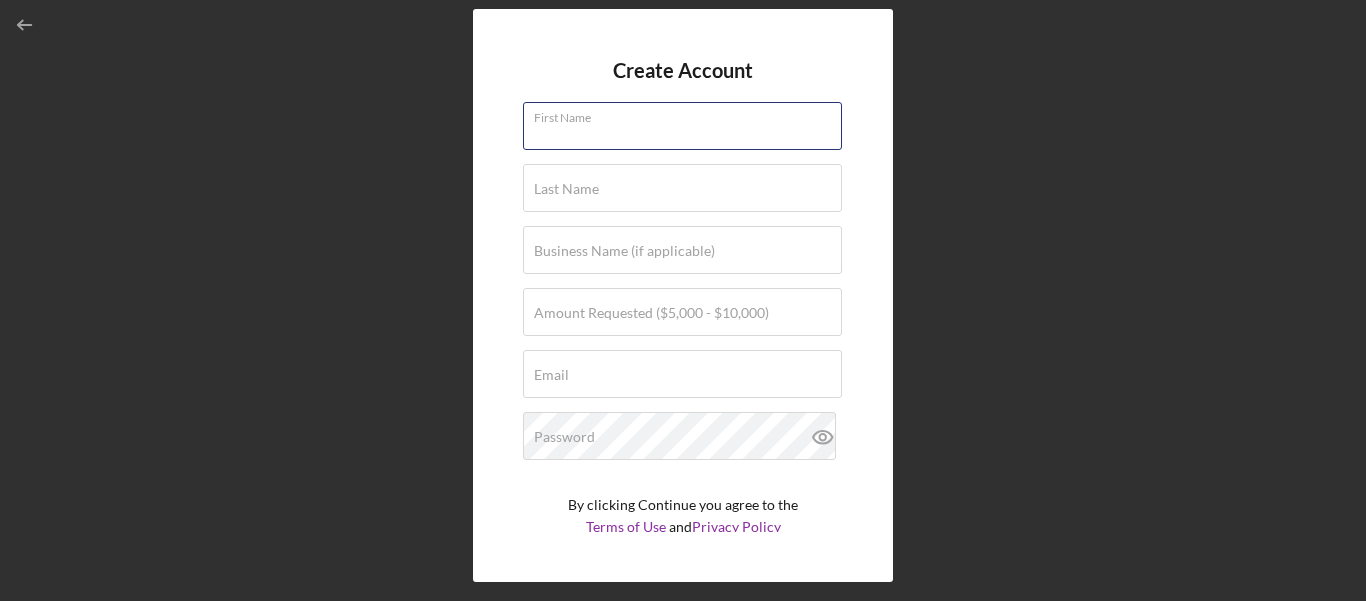 type on "[FIRST]" 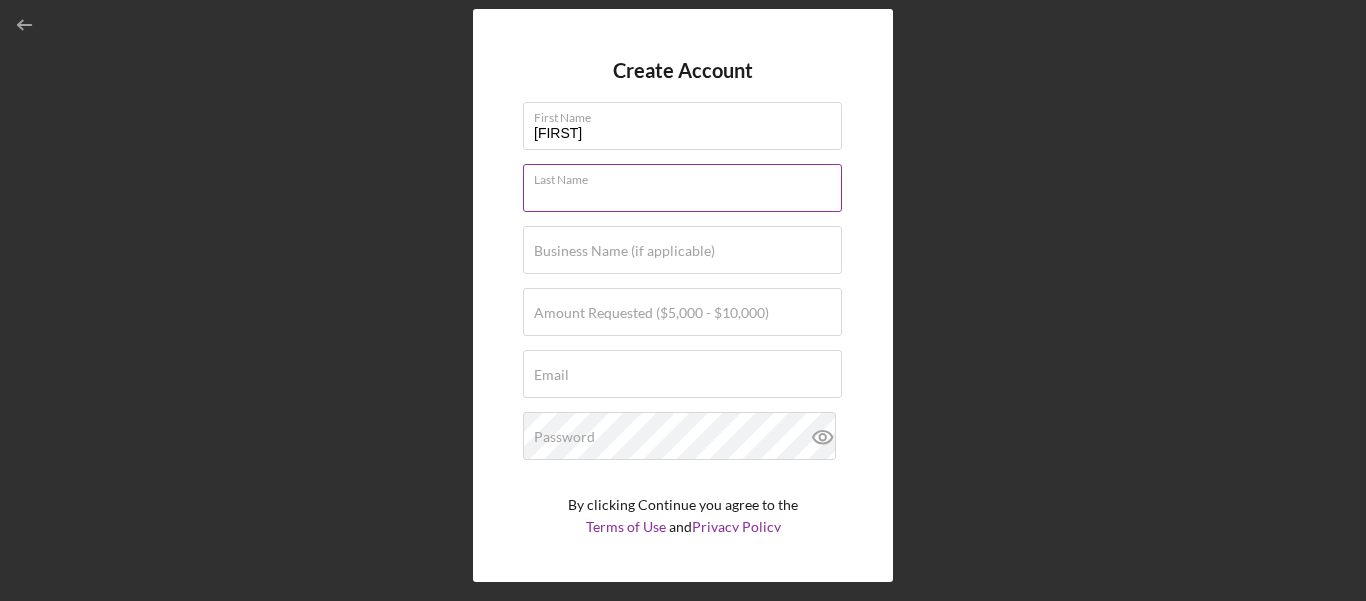 click on "Last Name Required" at bounding box center [683, 189] 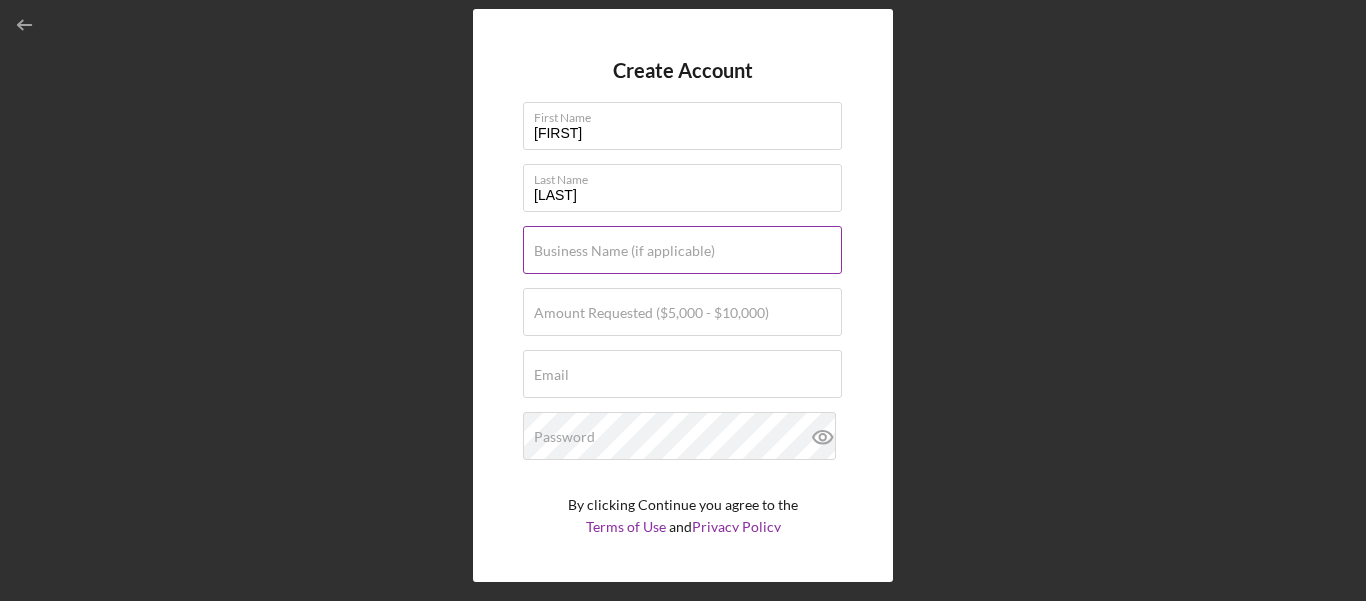 click on "Business Name (if applicable)" at bounding box center (624, 251) 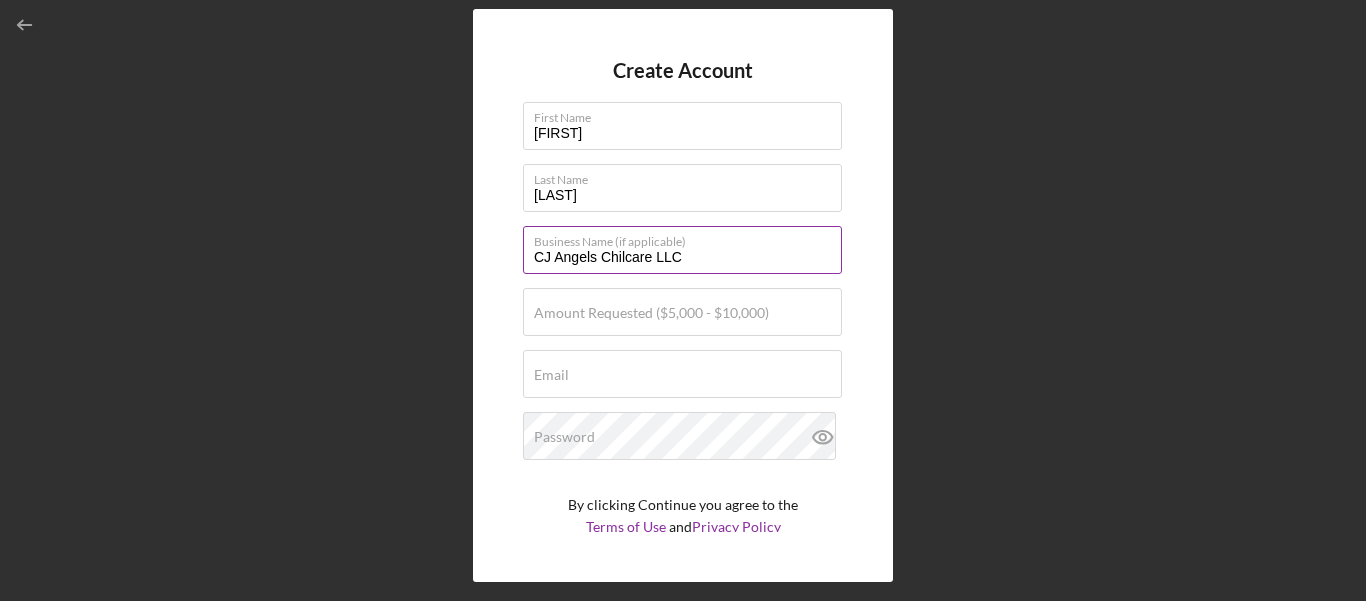 click on "CJ Angels Chilcare LLC" at bounding box center (682, 250) 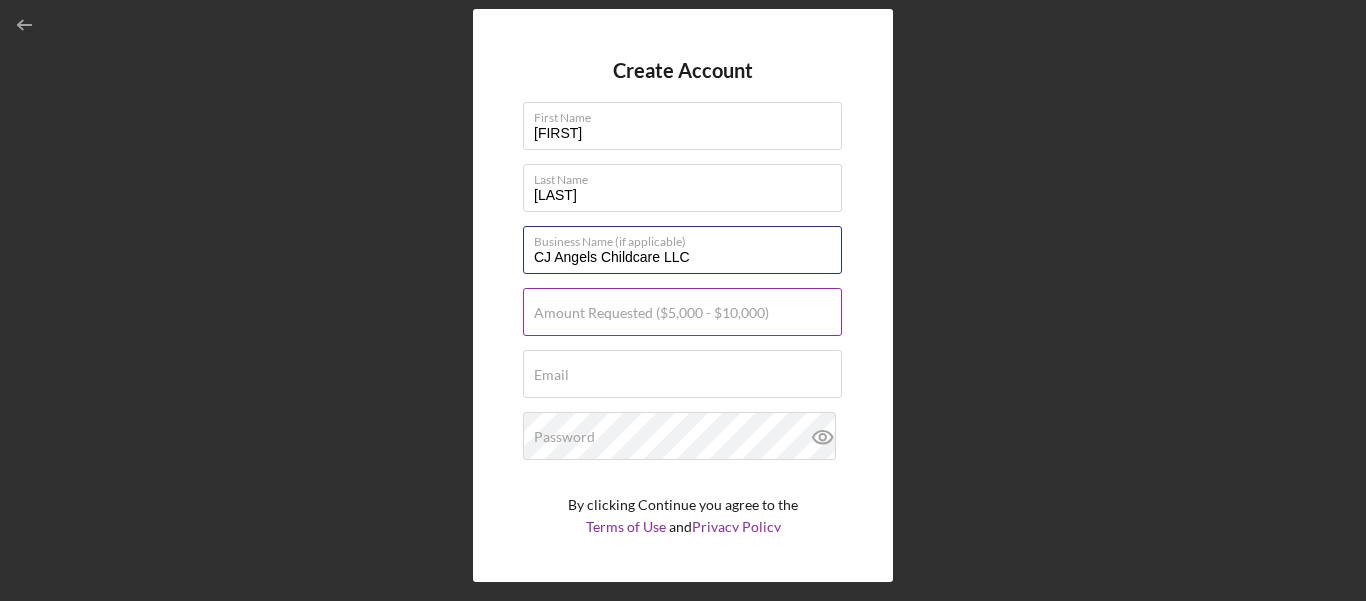 type on "CJ Angels Childcare LLC" 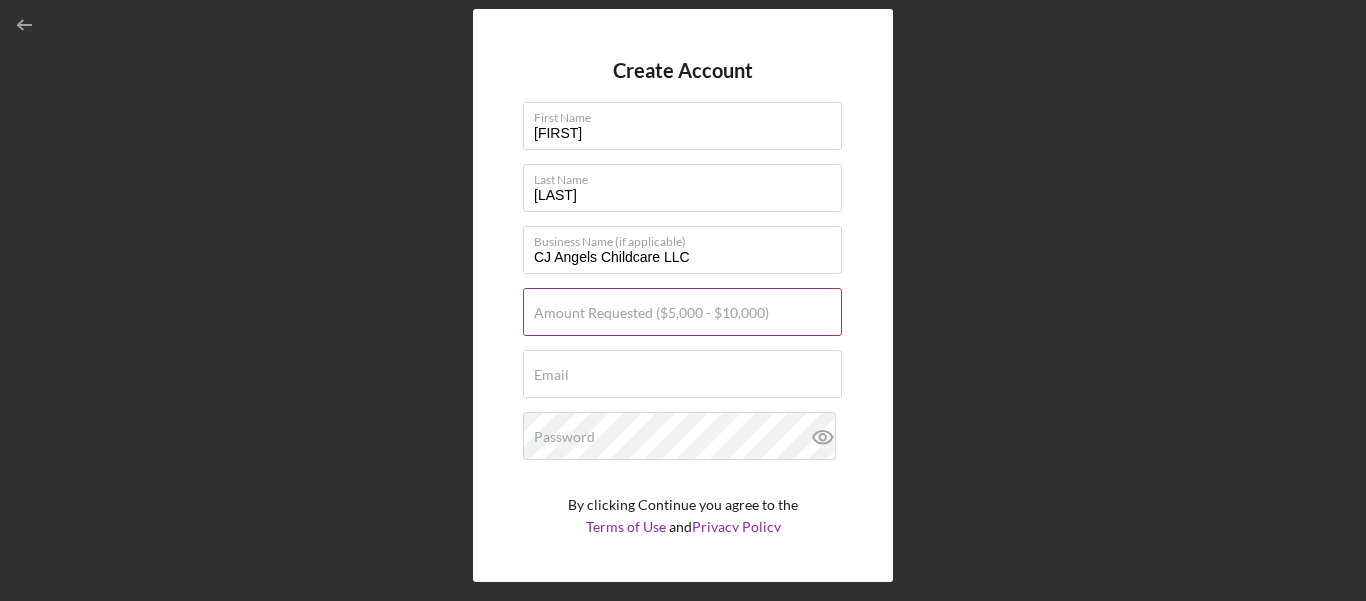 click on "Amount Requested ($5,000 - $10,000)" at bounding box center [651, 313] 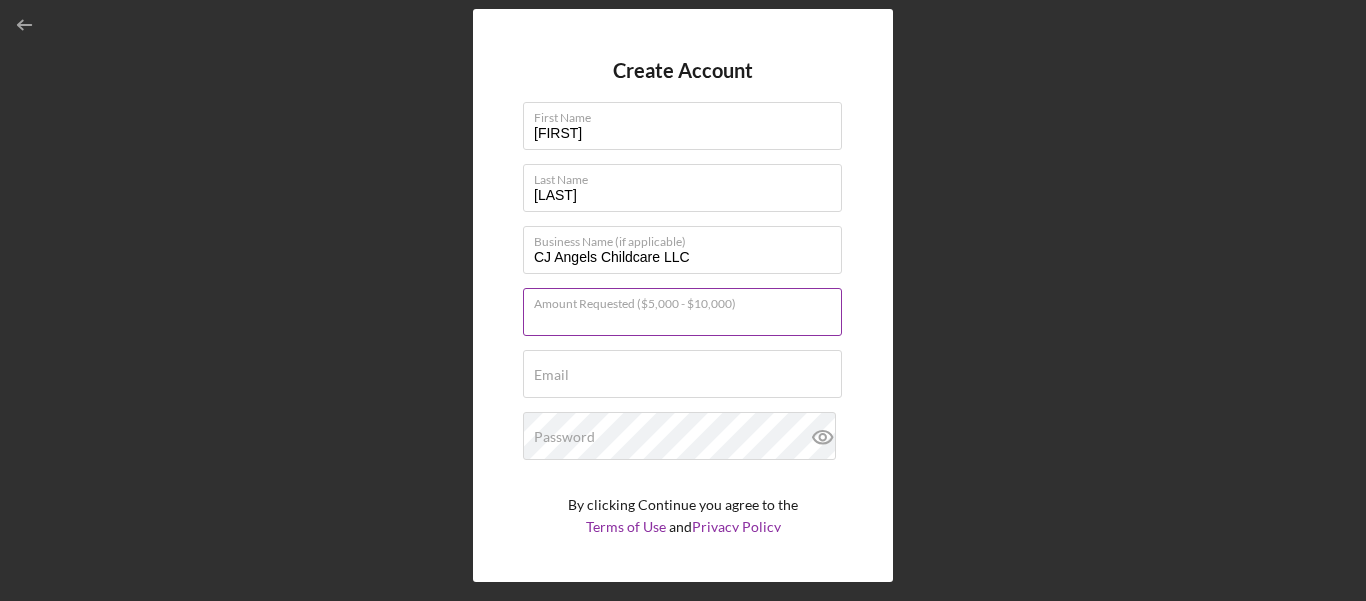 type on "$5" 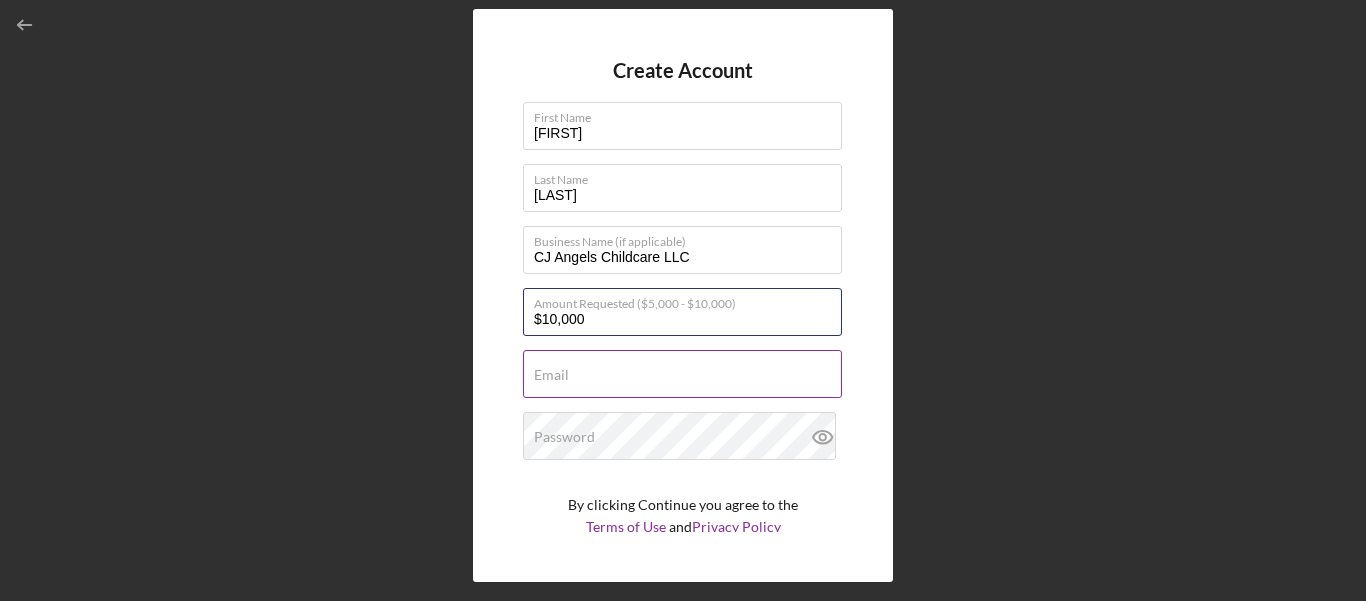 type on "$10,000" 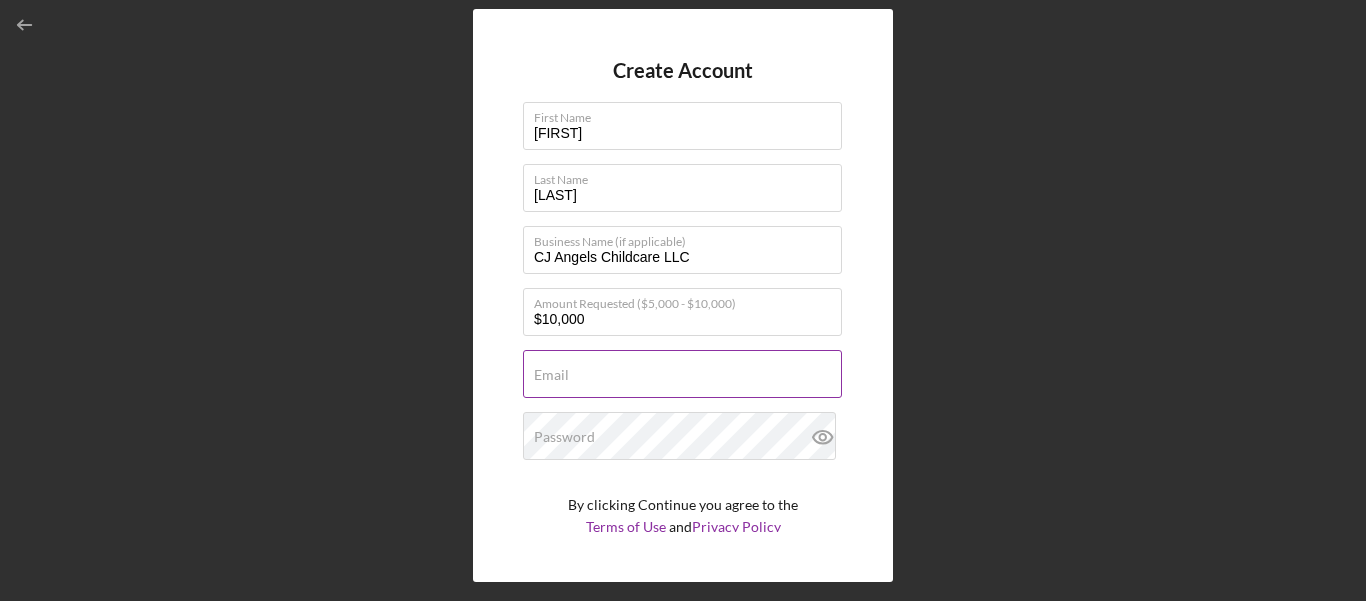 click on "Email Required" at bounding box center (683, 375) 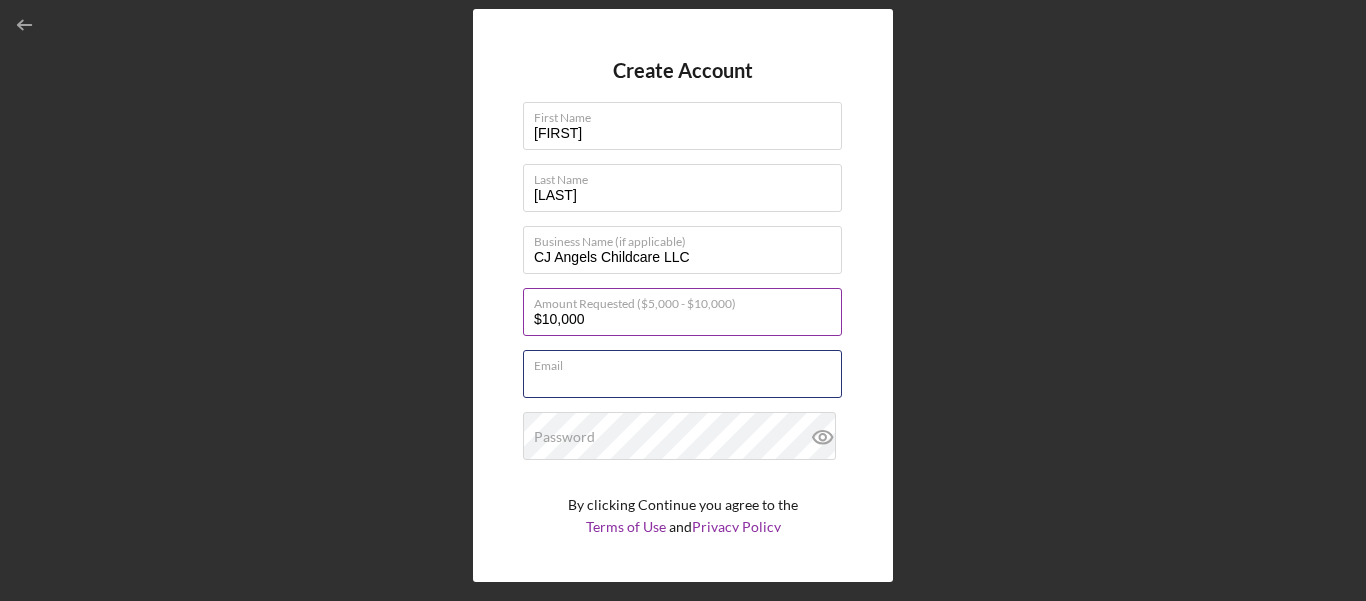 type on "[EMAIL]" 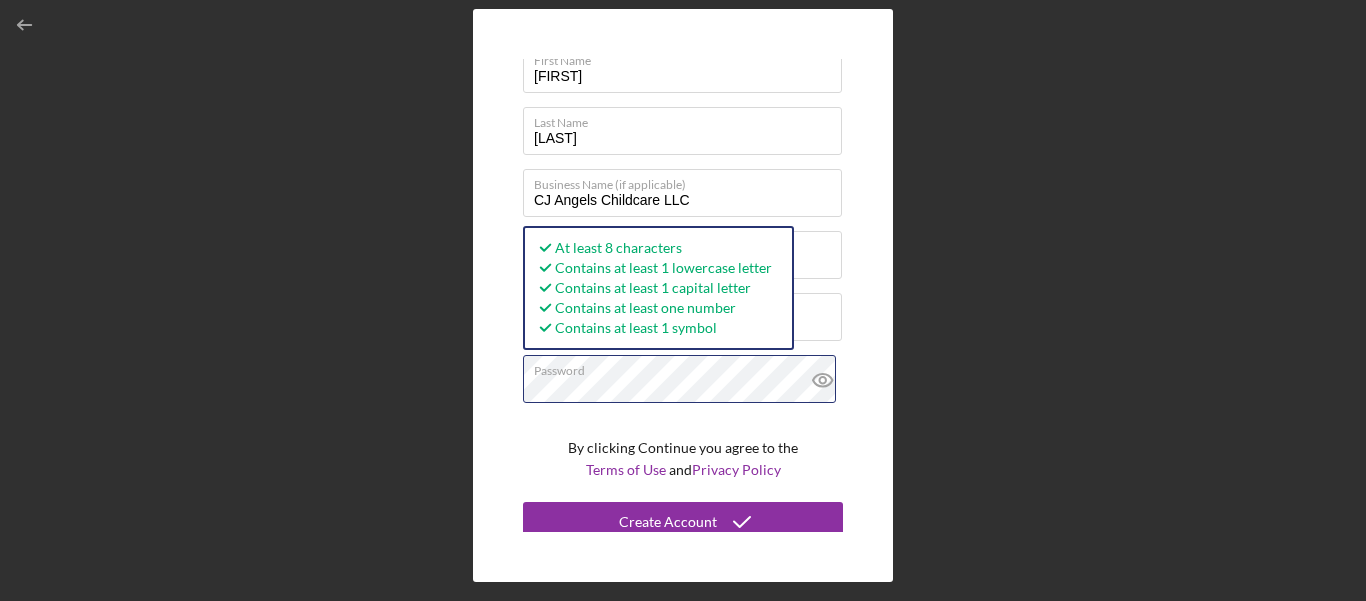 scroll, scrollTop: 60, scrollLeft: 0, axis: vertical 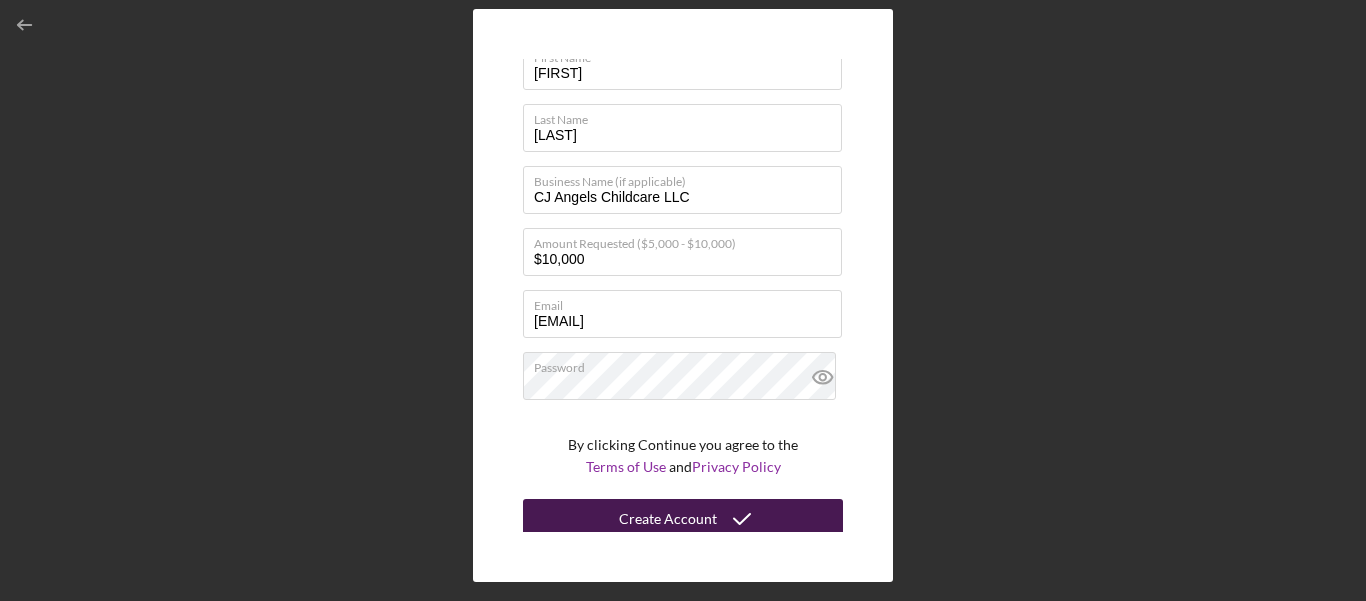 click 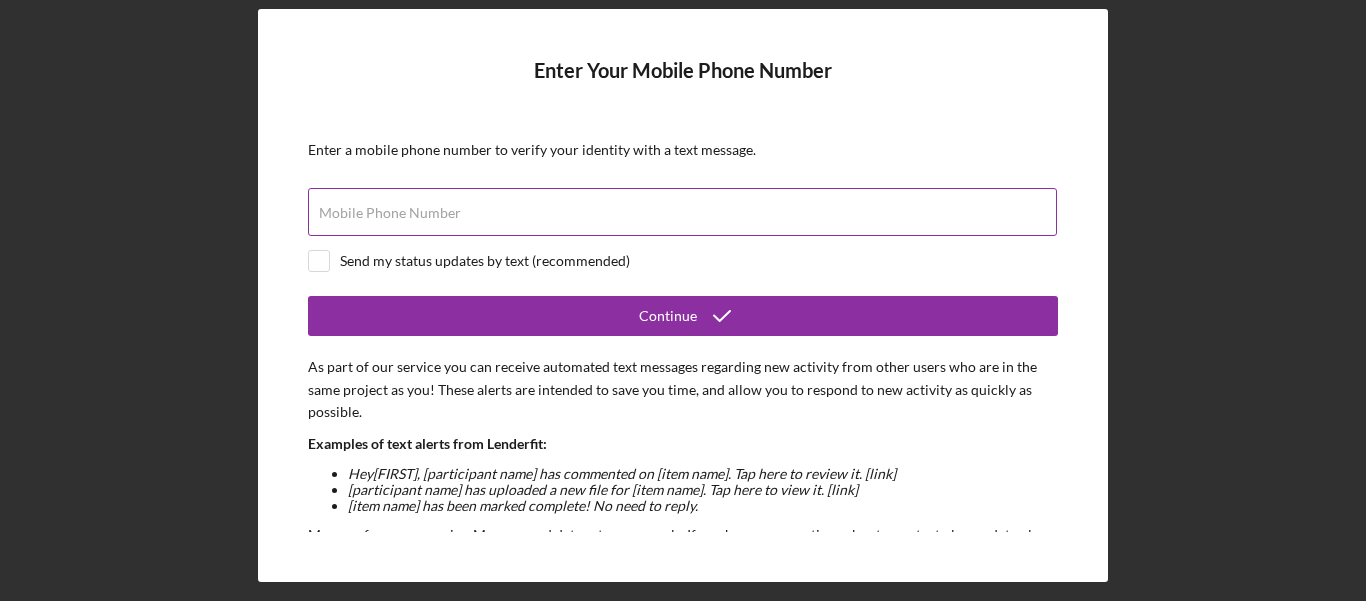 click on "Mobile Phone Number" at bounding box center [683, 213] 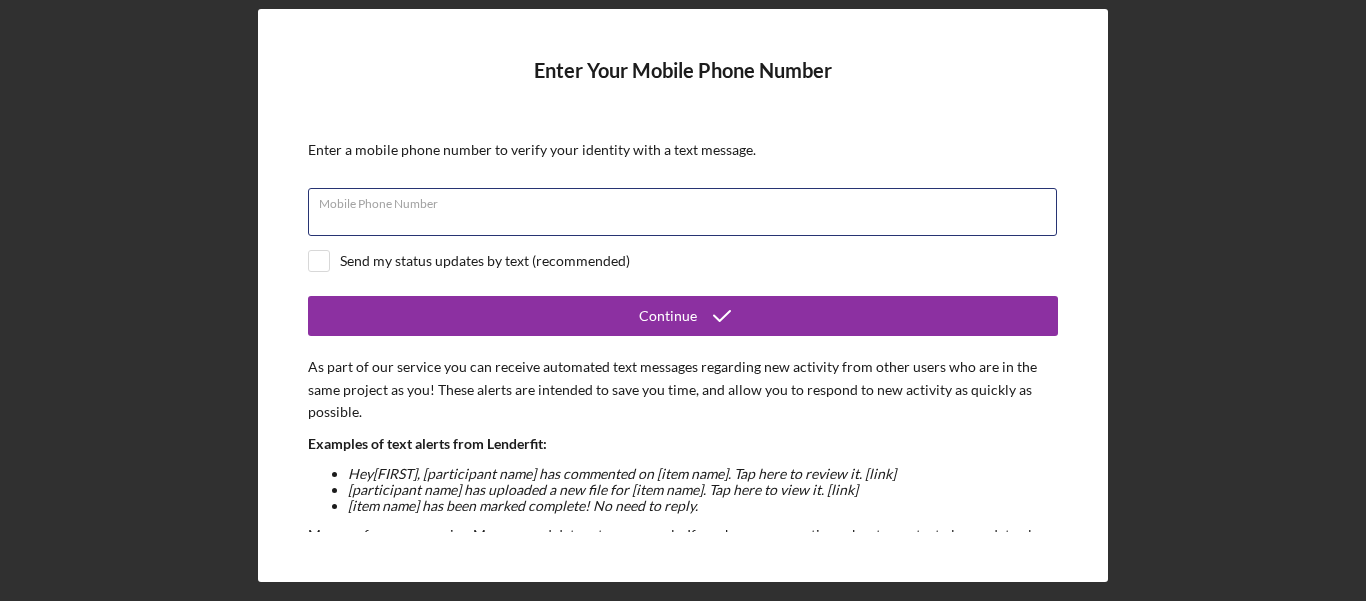 type on "[PHONE]" 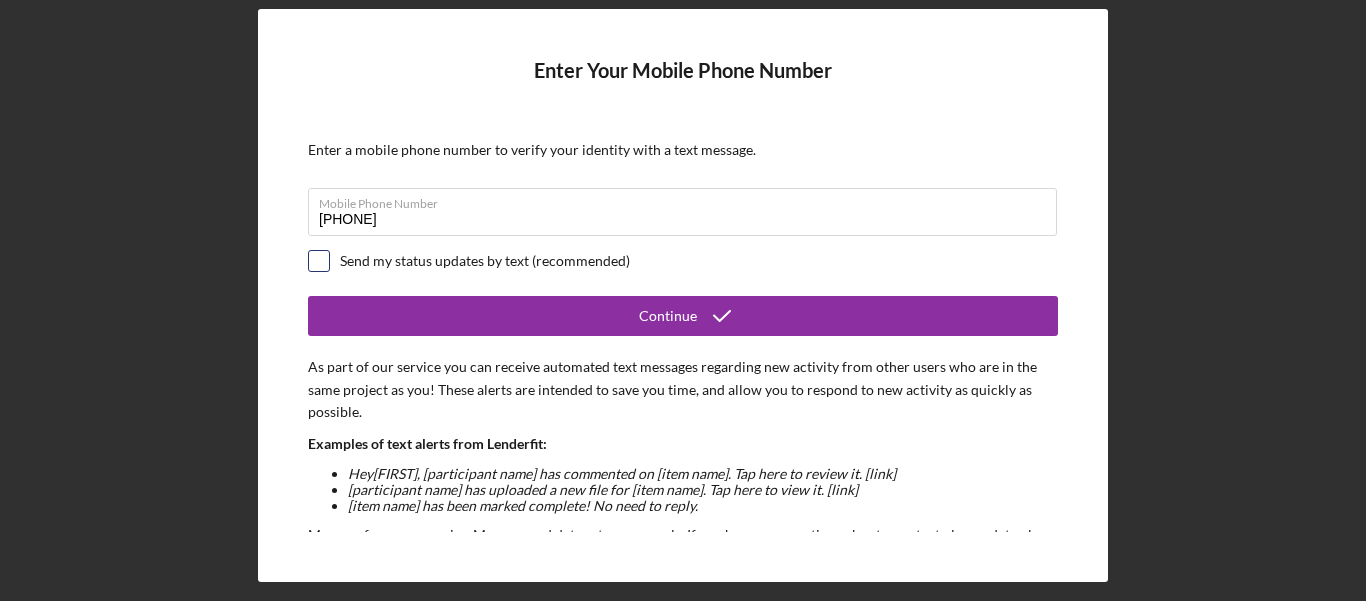 click at bounding box center [319, 261] 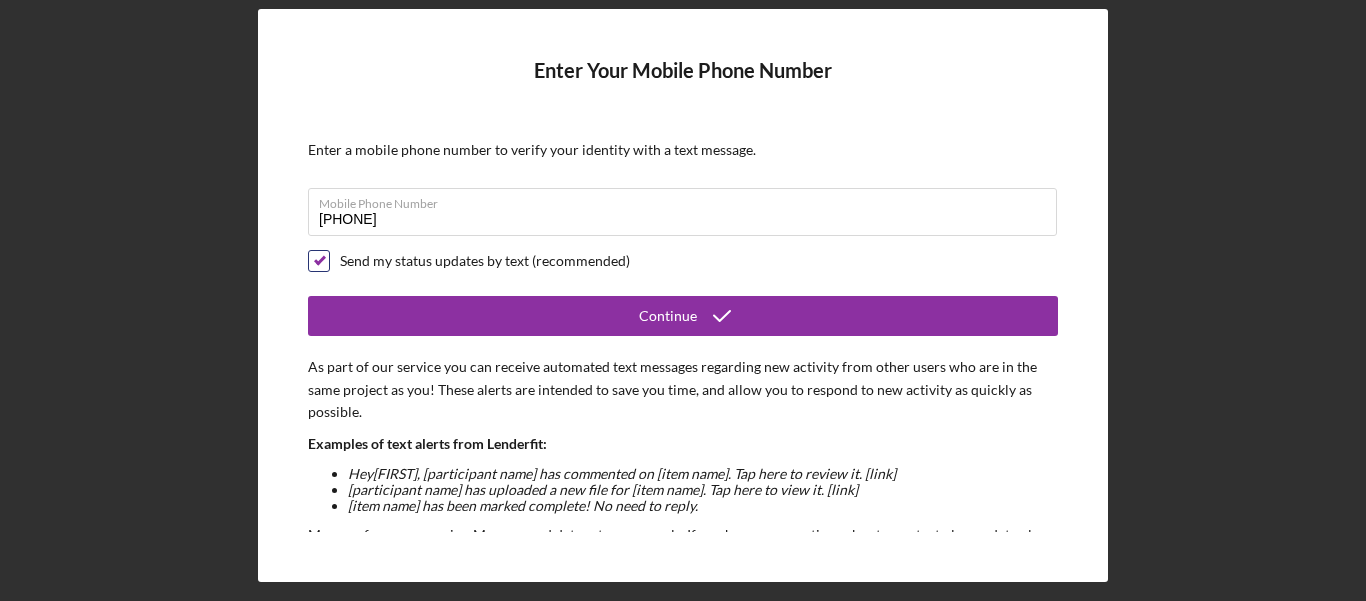 click at bounding box center [319, 261] 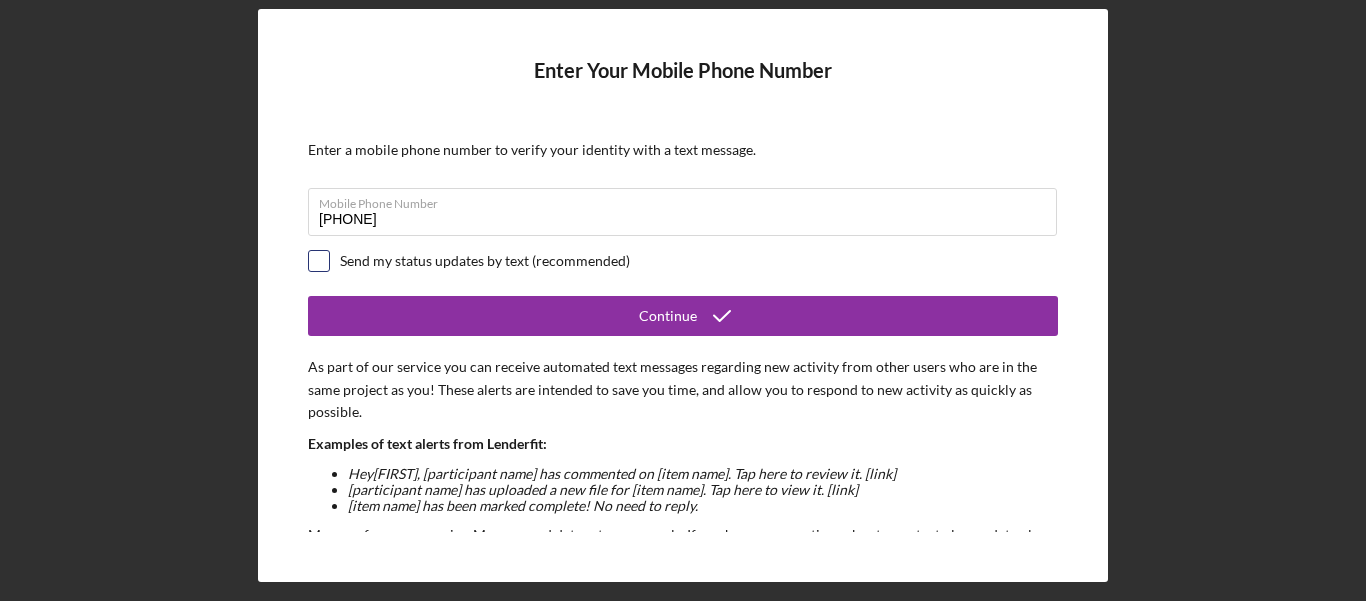 click at bounding box center (319, 261) 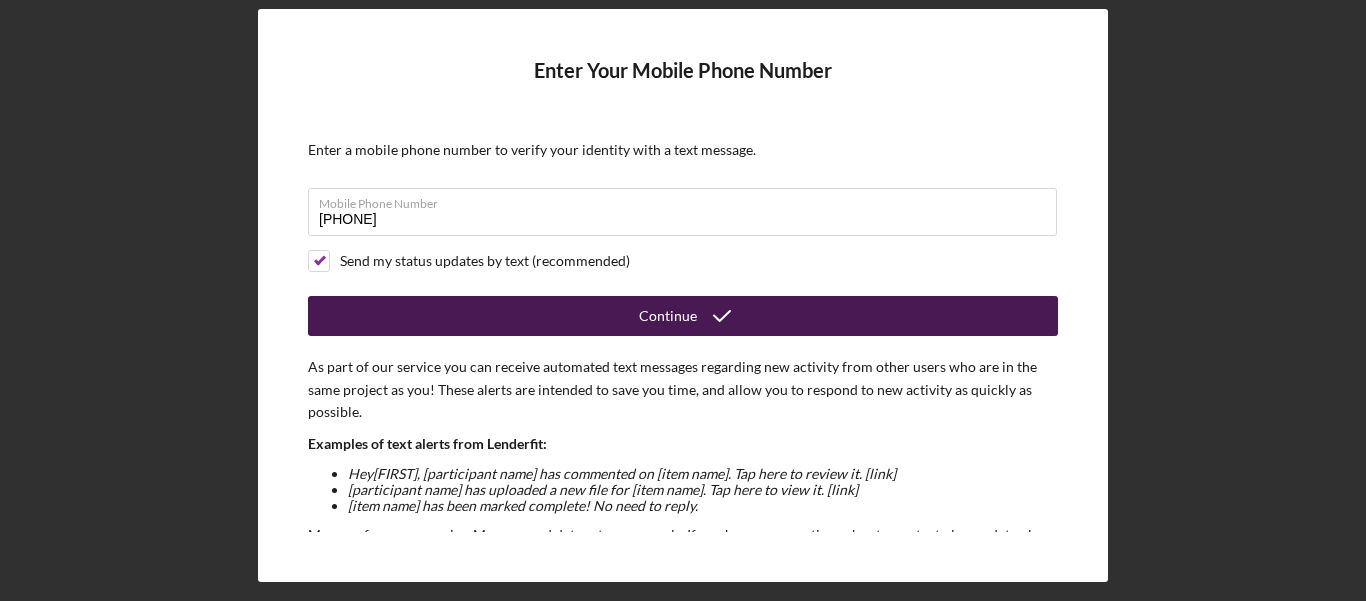 click on "Continue" at bounding box center (683, 316) 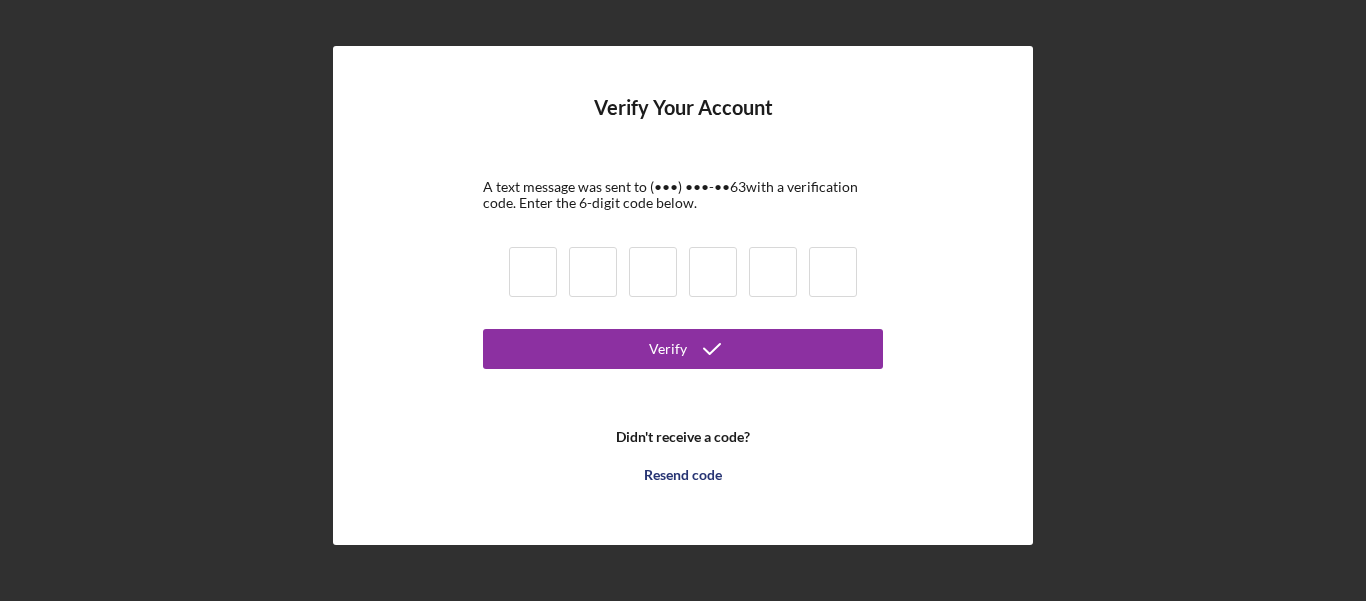 click at bounding box center (533, 272) 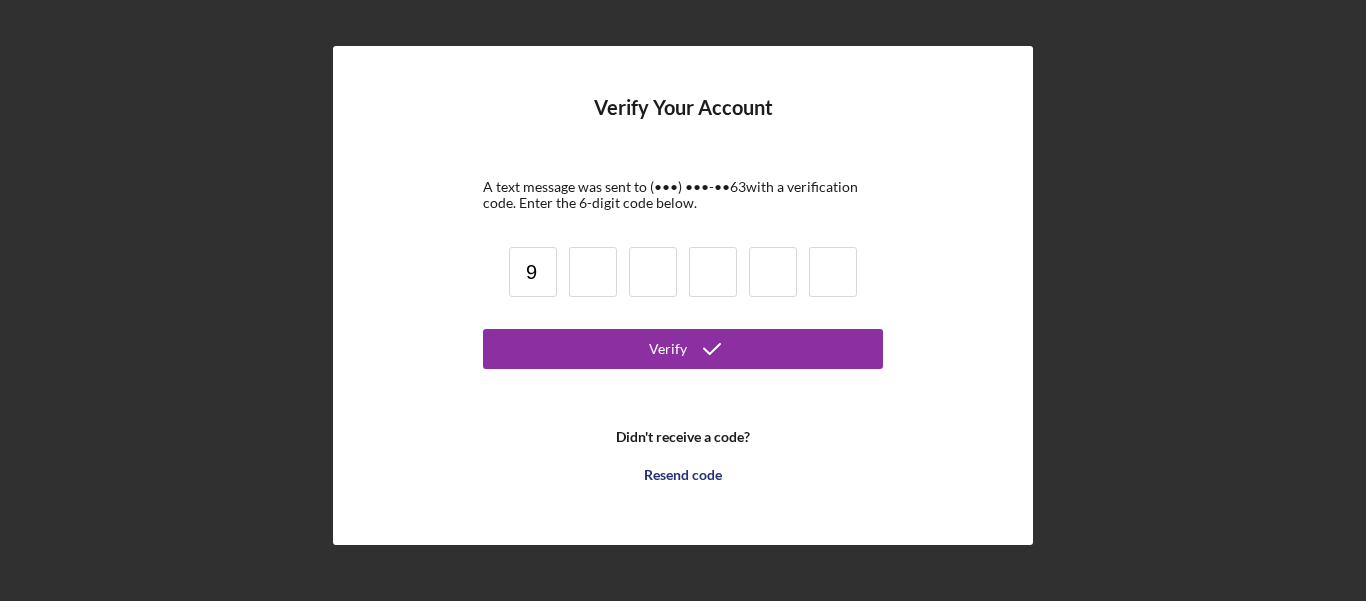 type on "9" 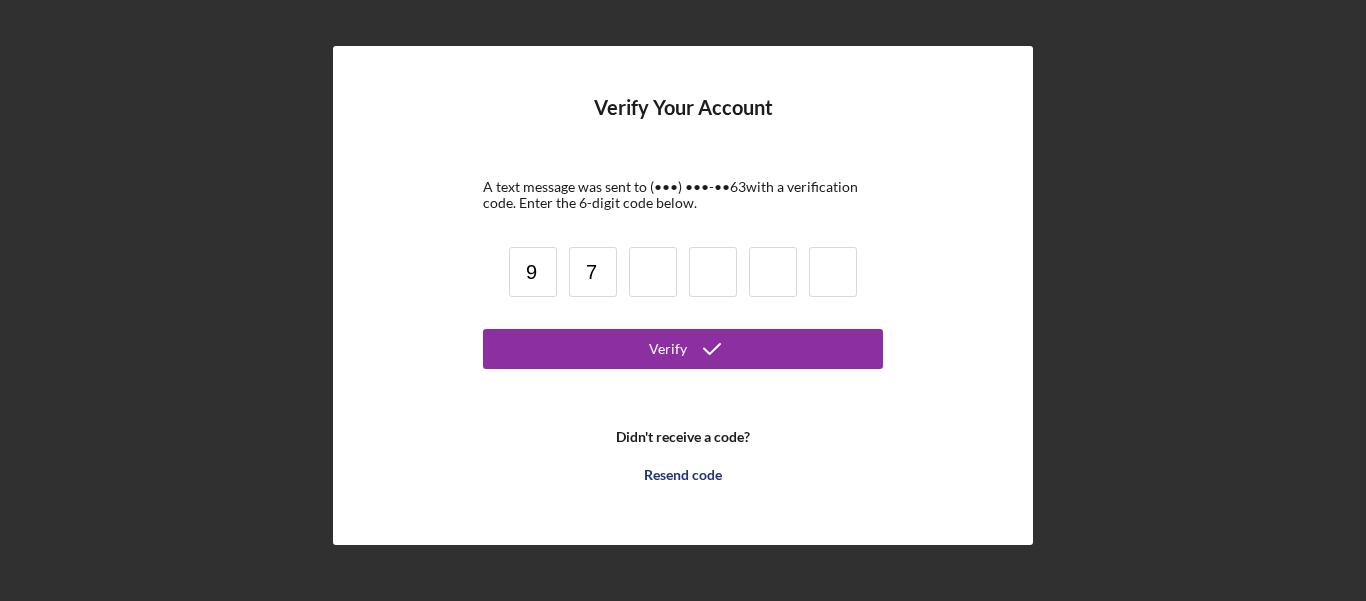 type on "7" 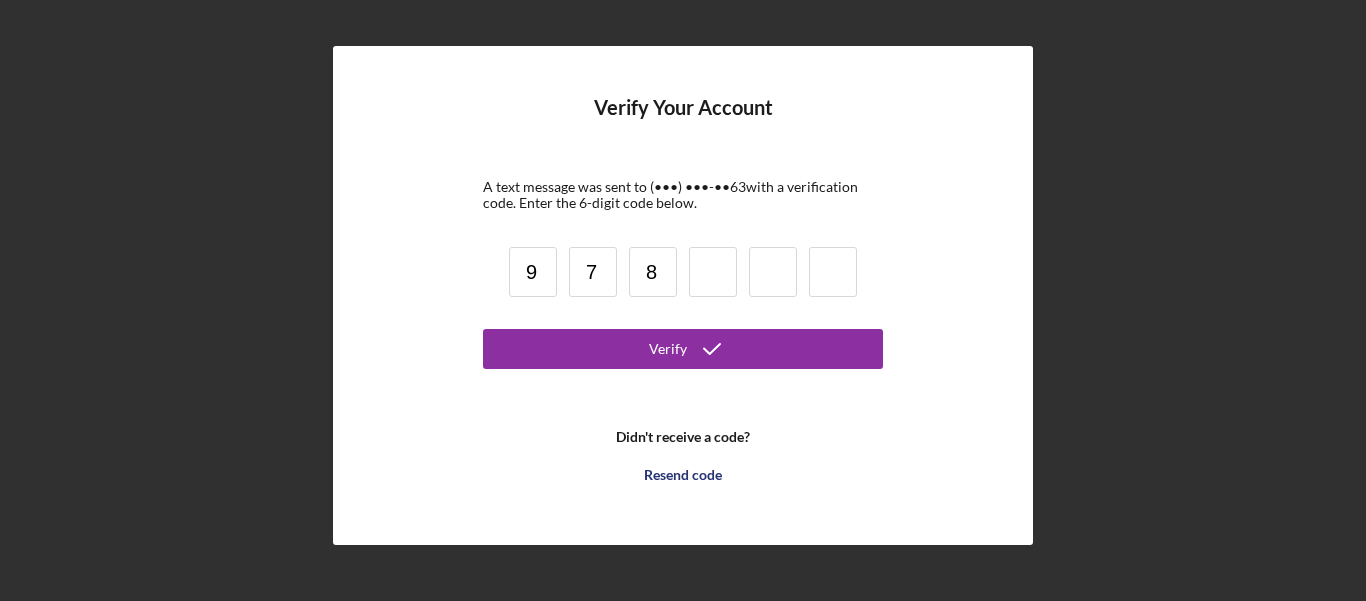 type on "8" 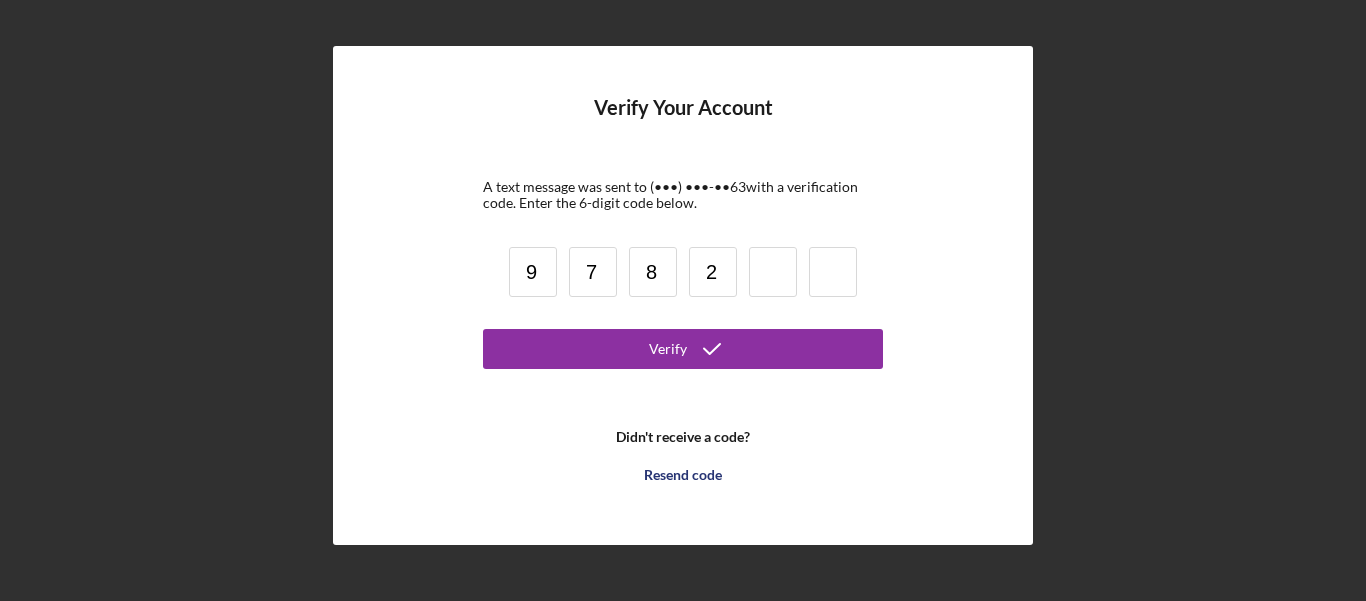 type on "2" 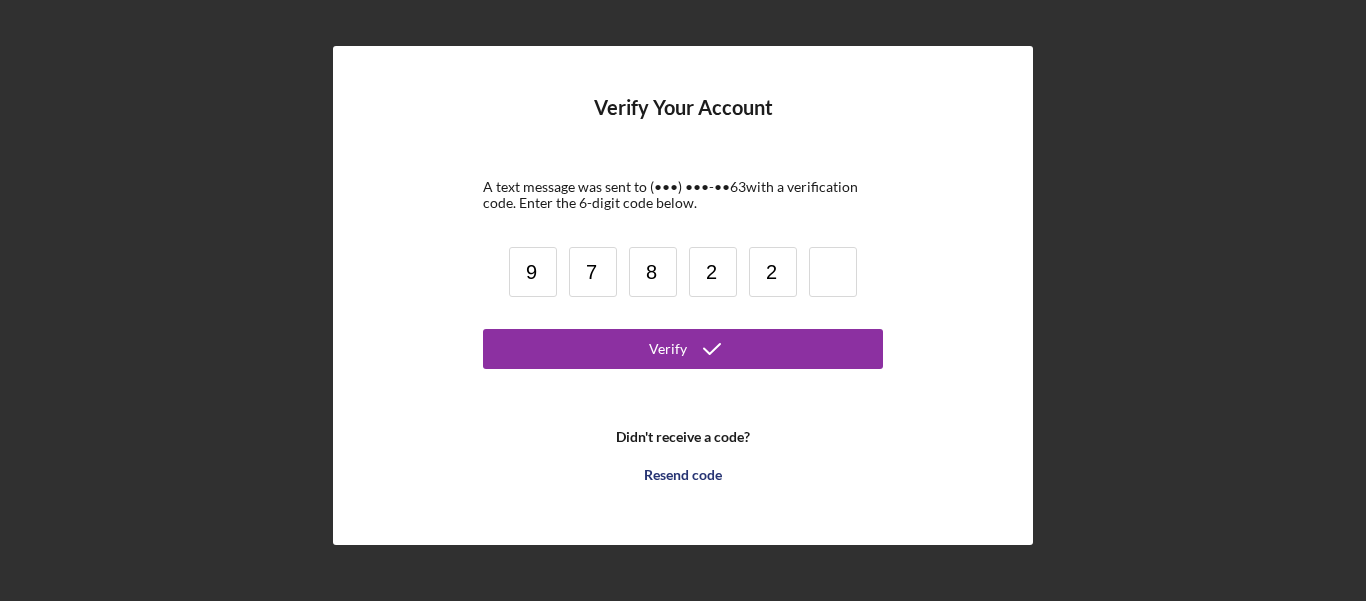type on "2" 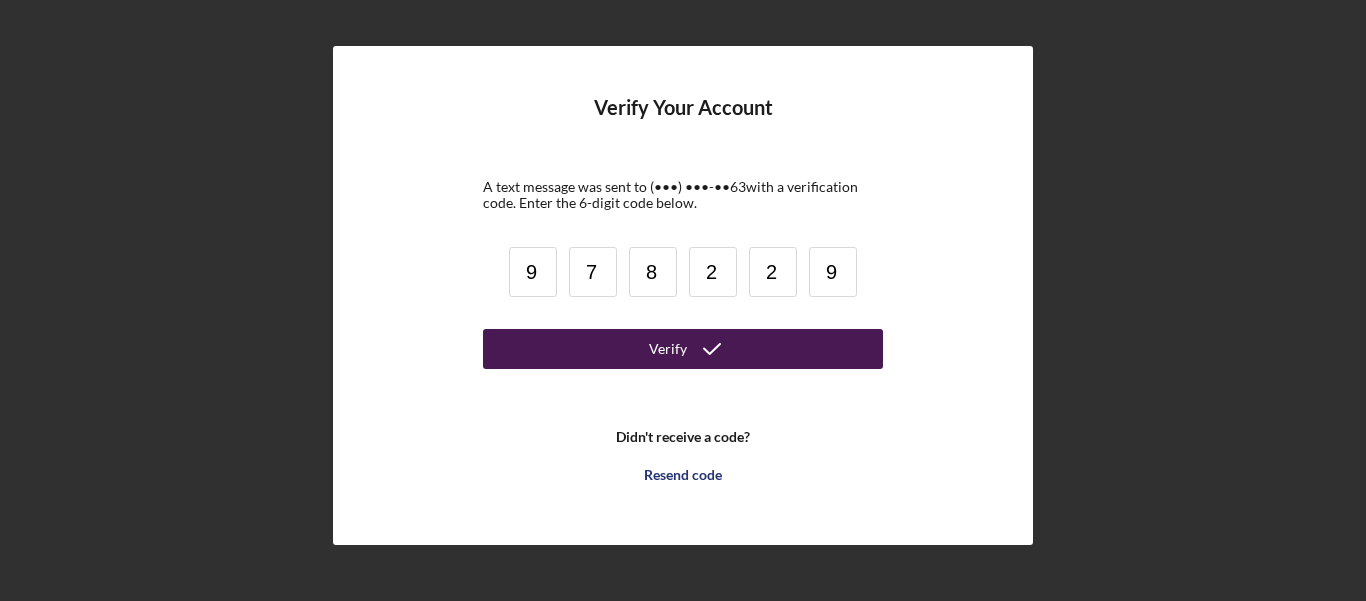 type on "9" 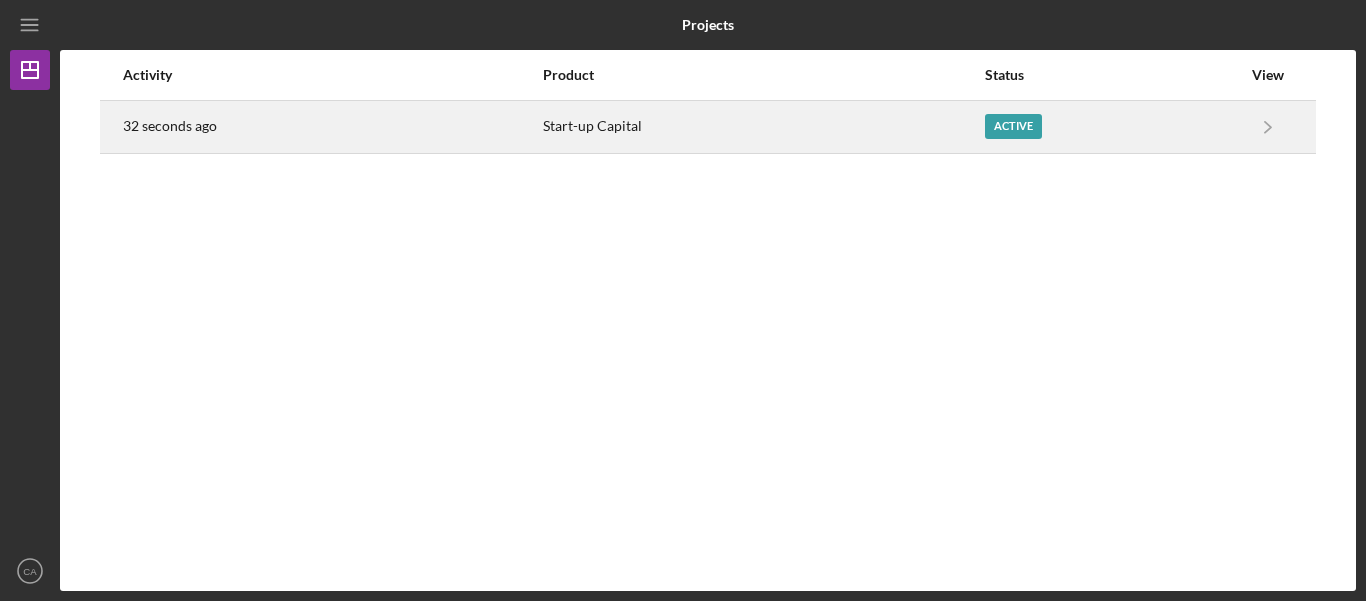 click on "Active" at bounding box center [1013, 126] 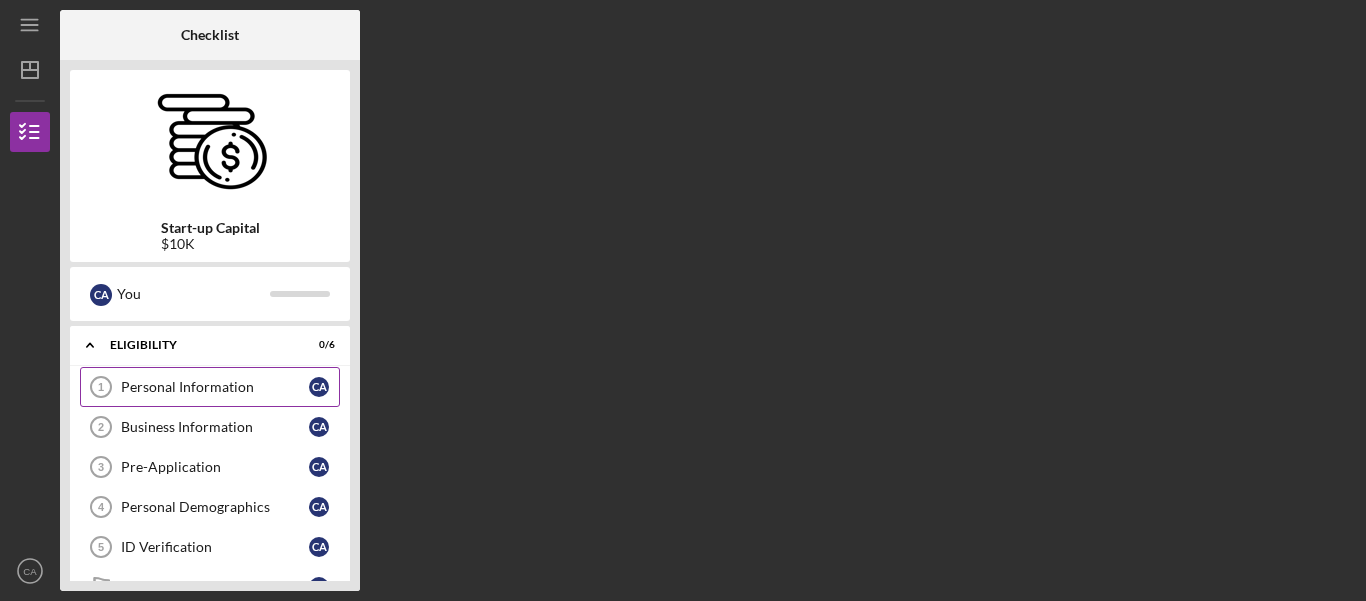 click on "Personal Information" at bounding box center (215, 387) 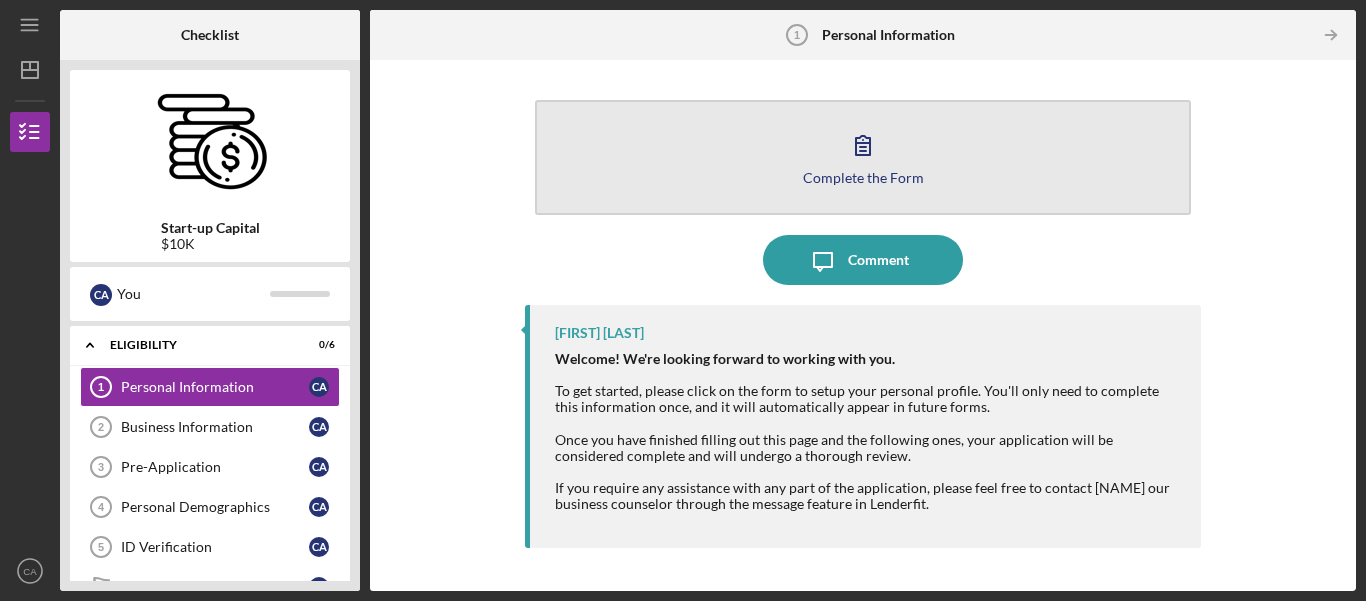 click 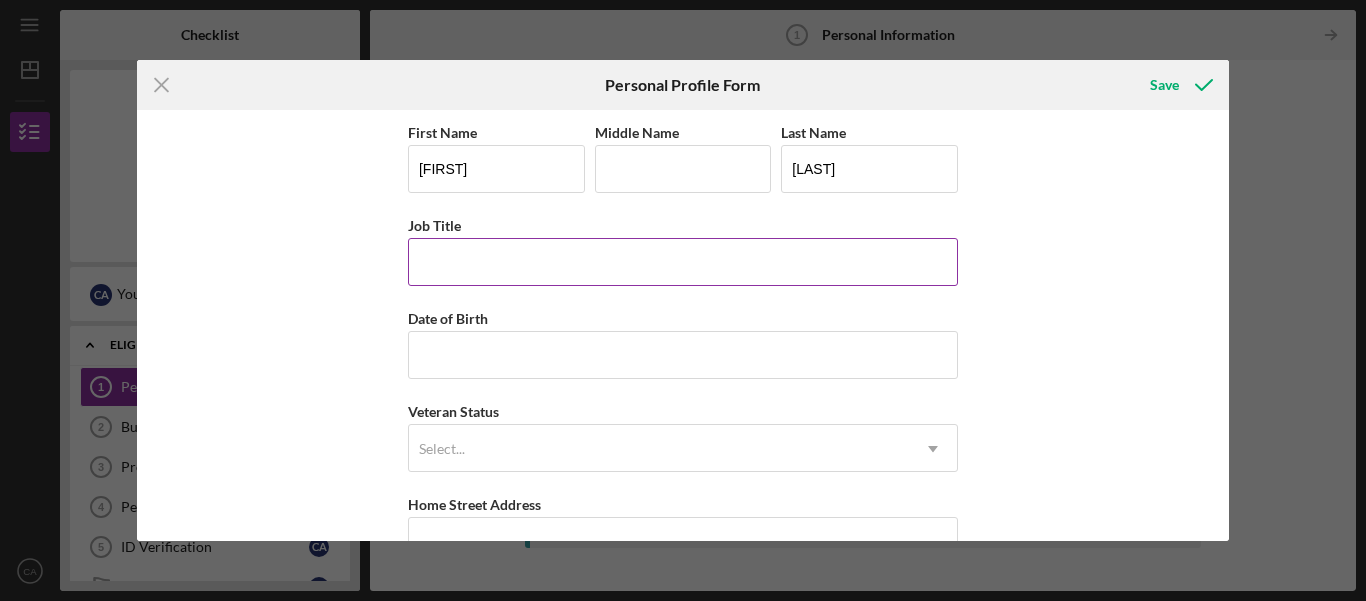 click on "Job Title" at bounding box center [683, 262] 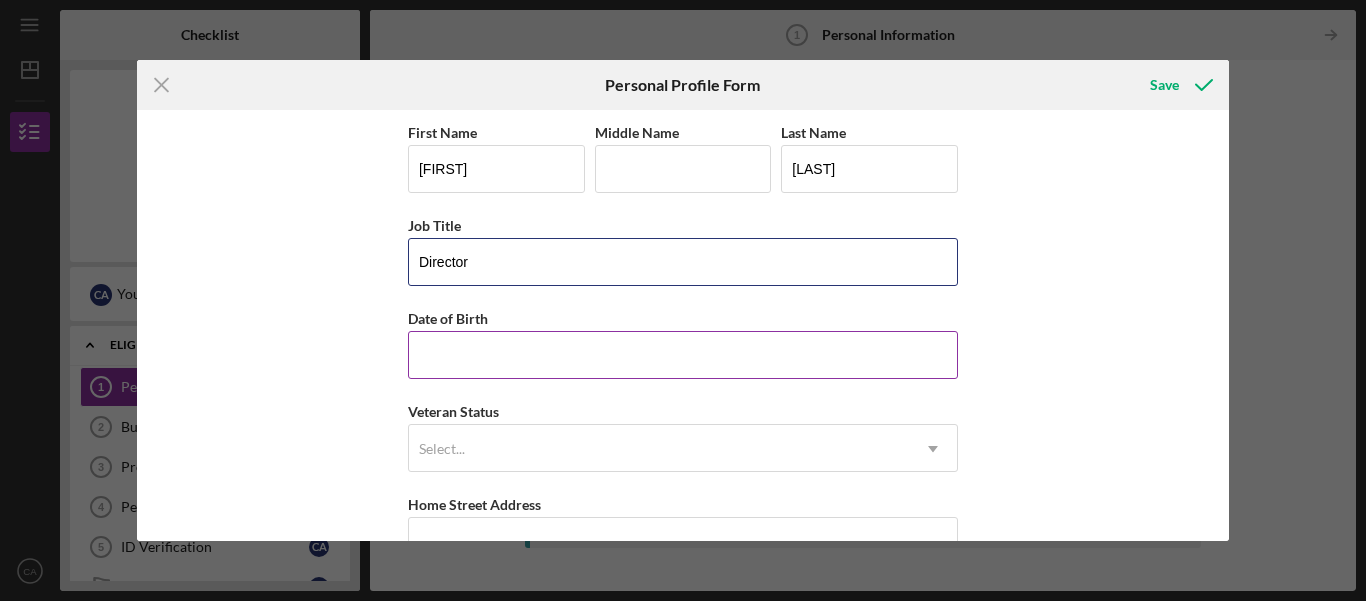 type on "Director" 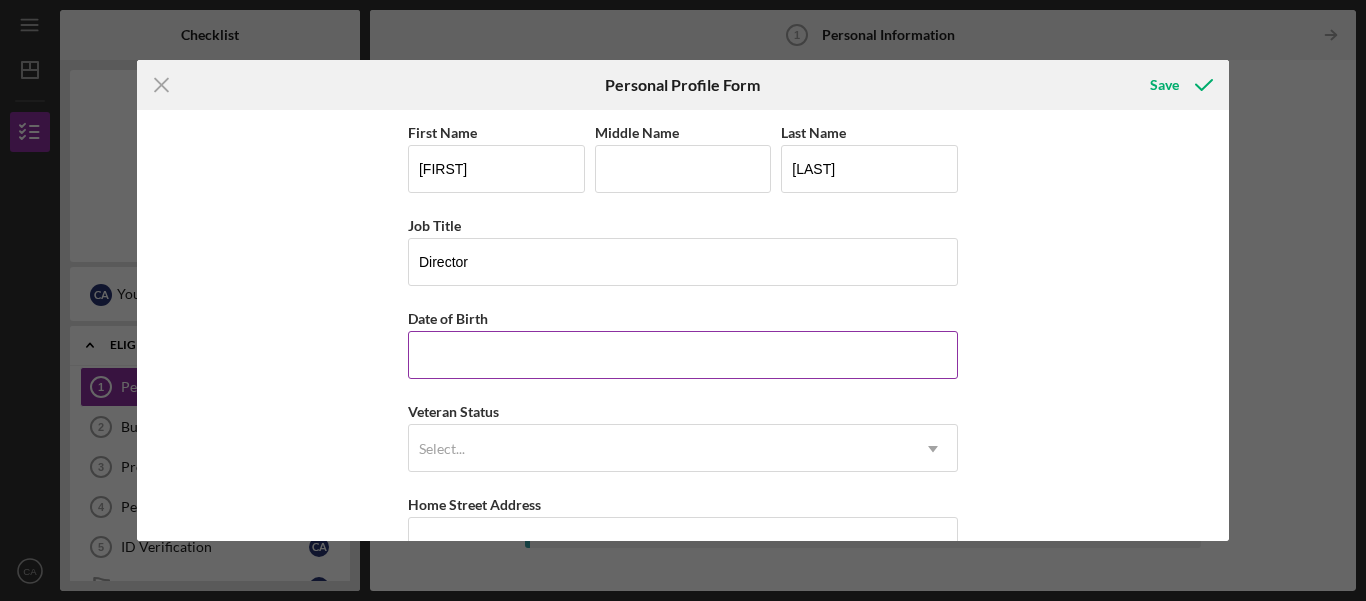click on "Date of Birth" at bounding box center (683, 355) 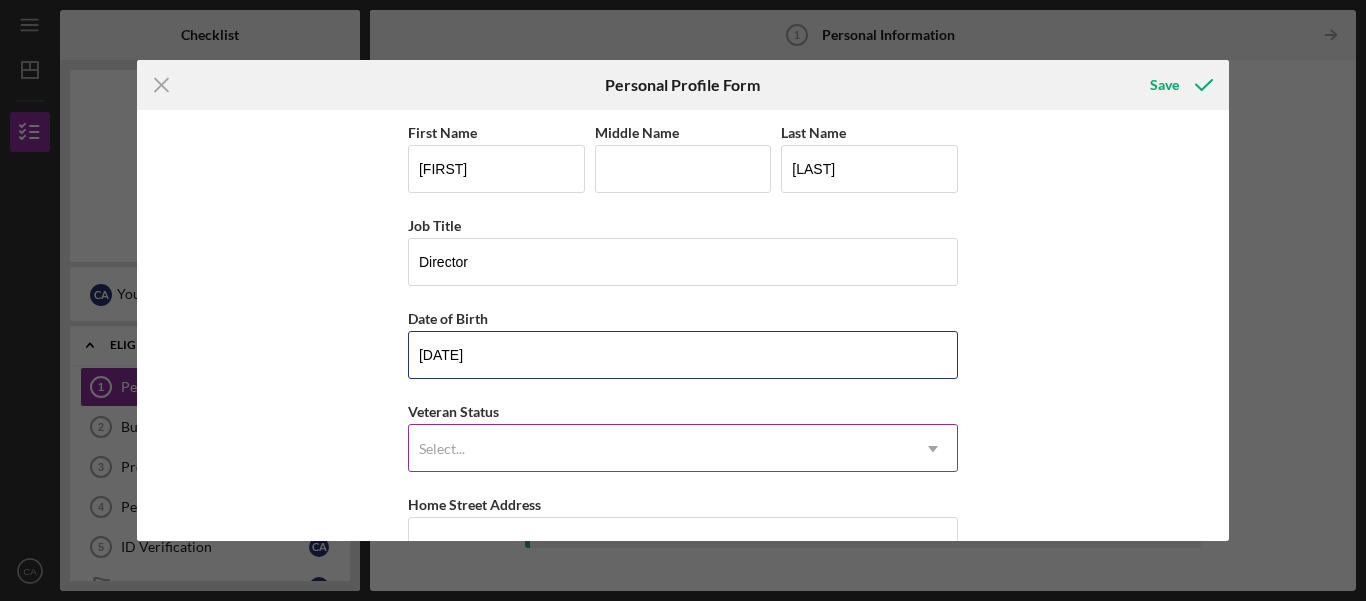 type on "[DATE]" 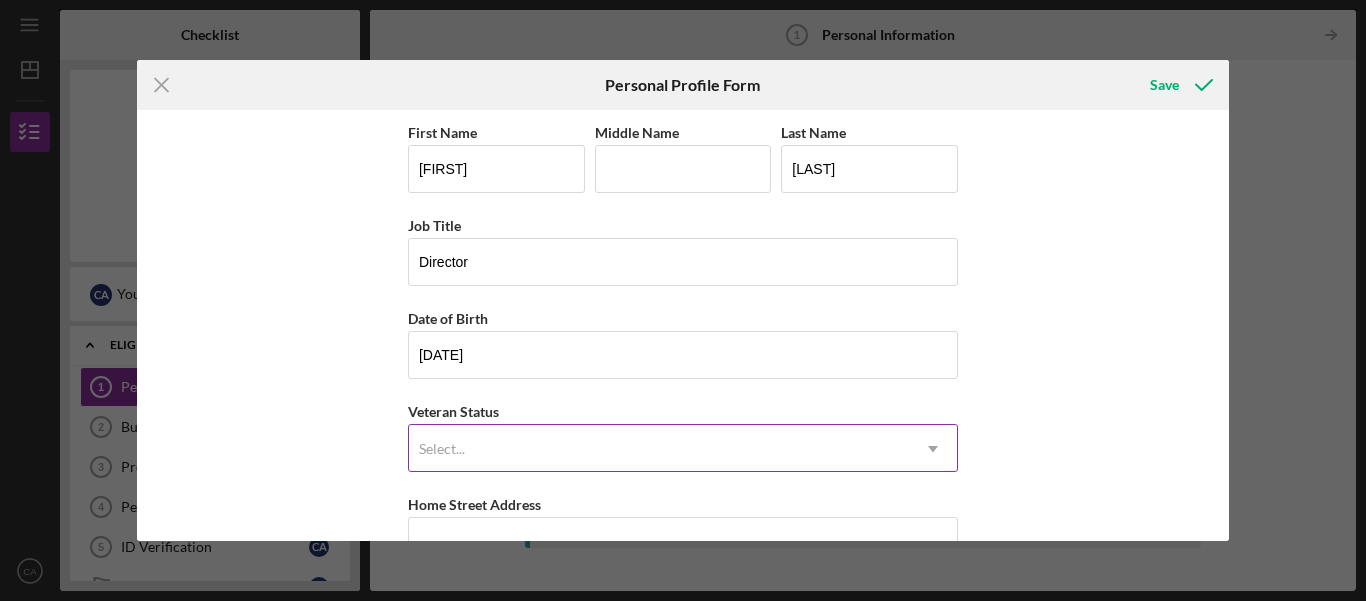 click on "Select..." at bounding box center (659, 449) 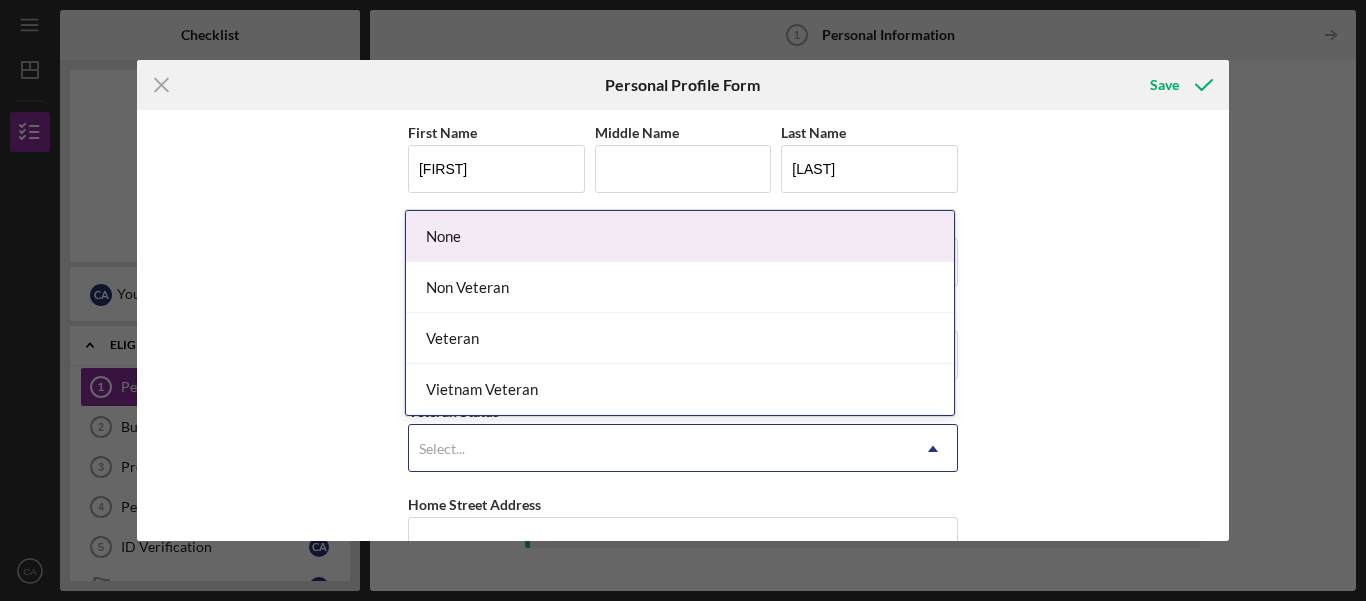 click on "None" at bounding box center (680, 236) 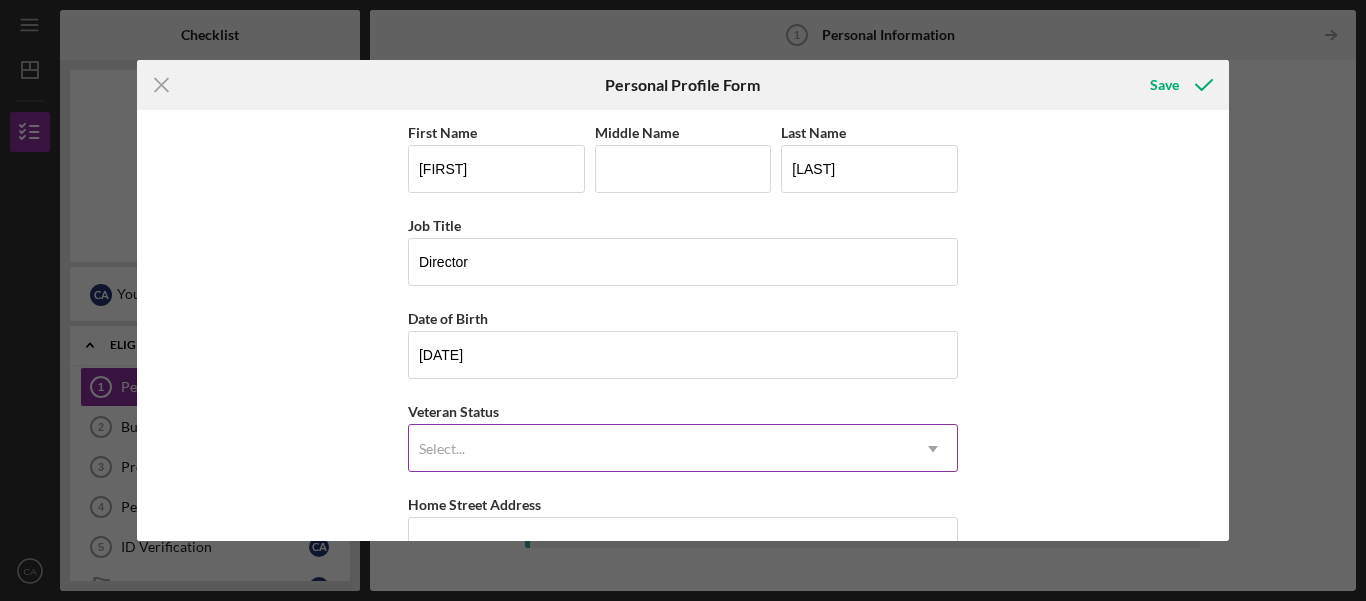 click on "Select..." at bounding box center (659, 449) 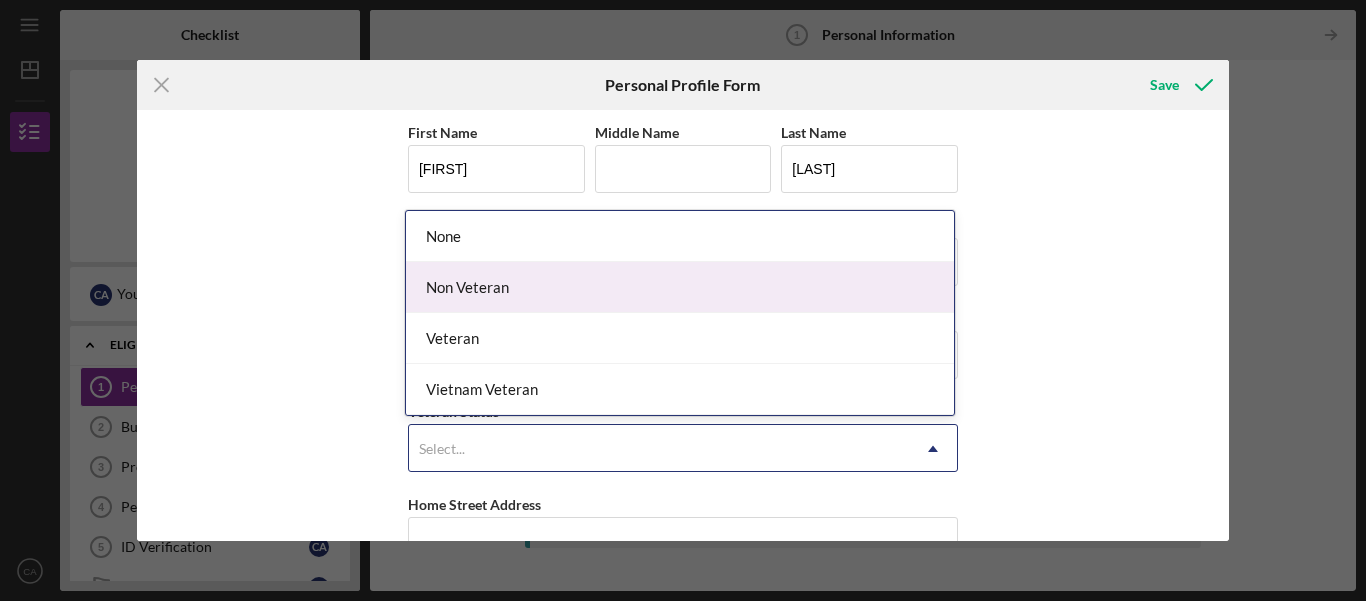 click on "Non Veteran" at bounding box center (680, 287) 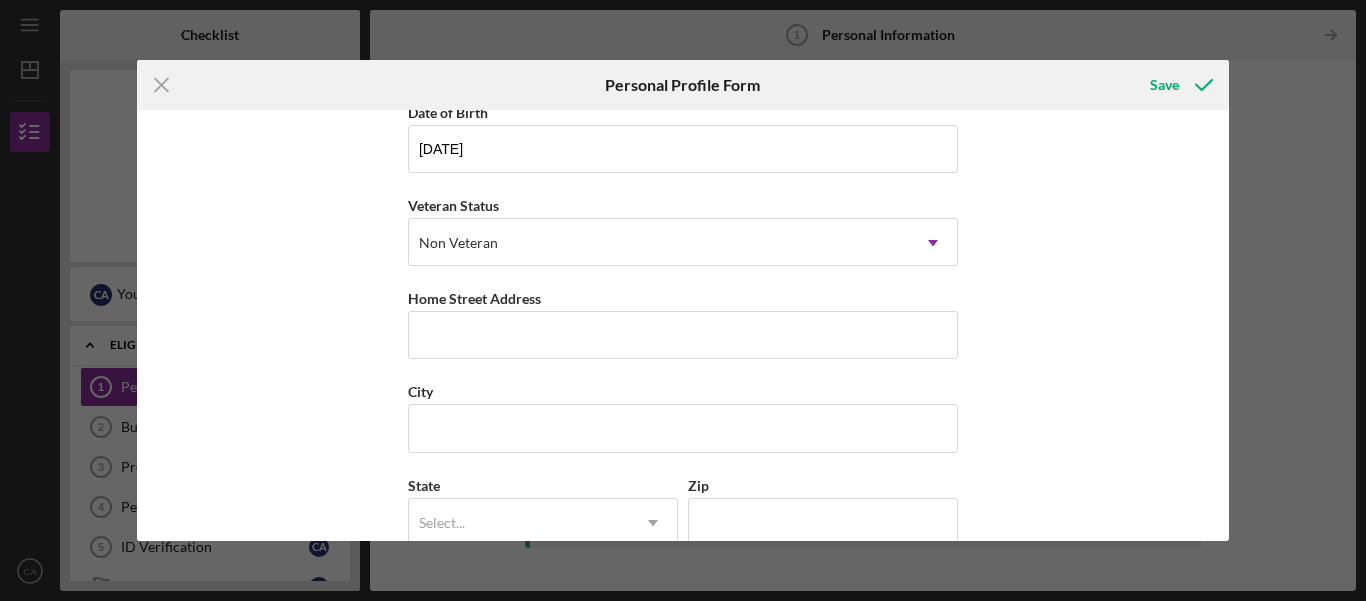 scroll, scrollTop: 222, scrollLeft: 0, axis: vertical 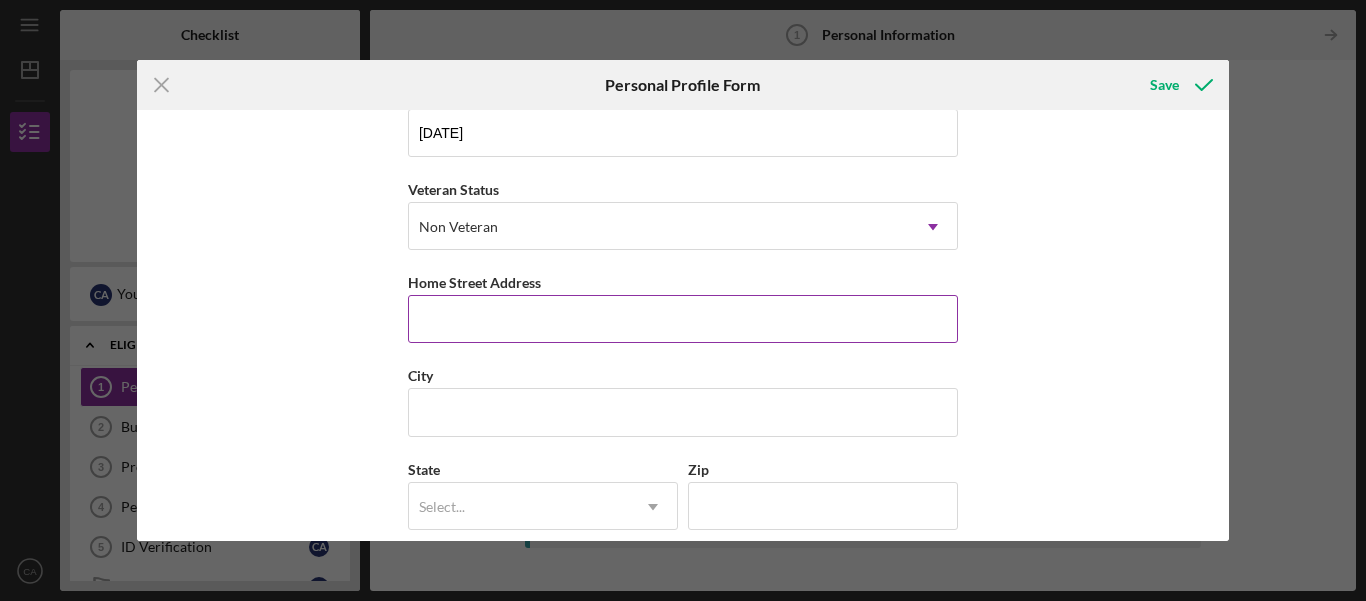 click on "Home Street Address" at bounding box center (683, 319) 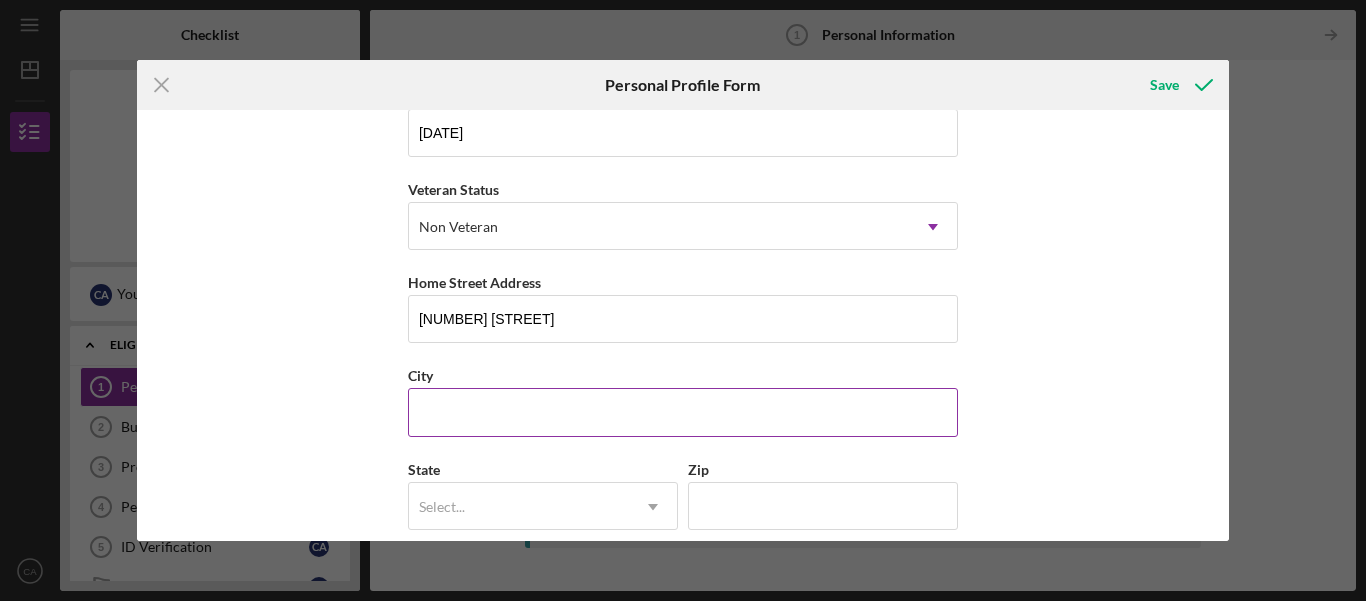 click on "City" at bounding box center (683, 412) 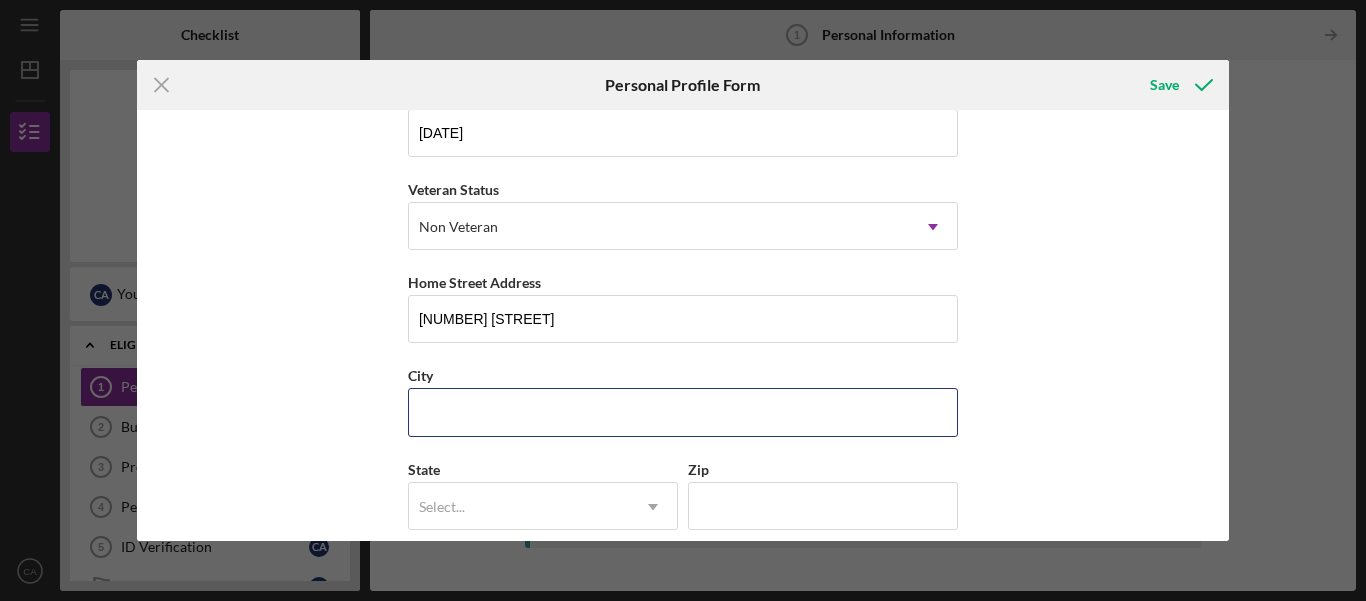 type on "[CITY]" 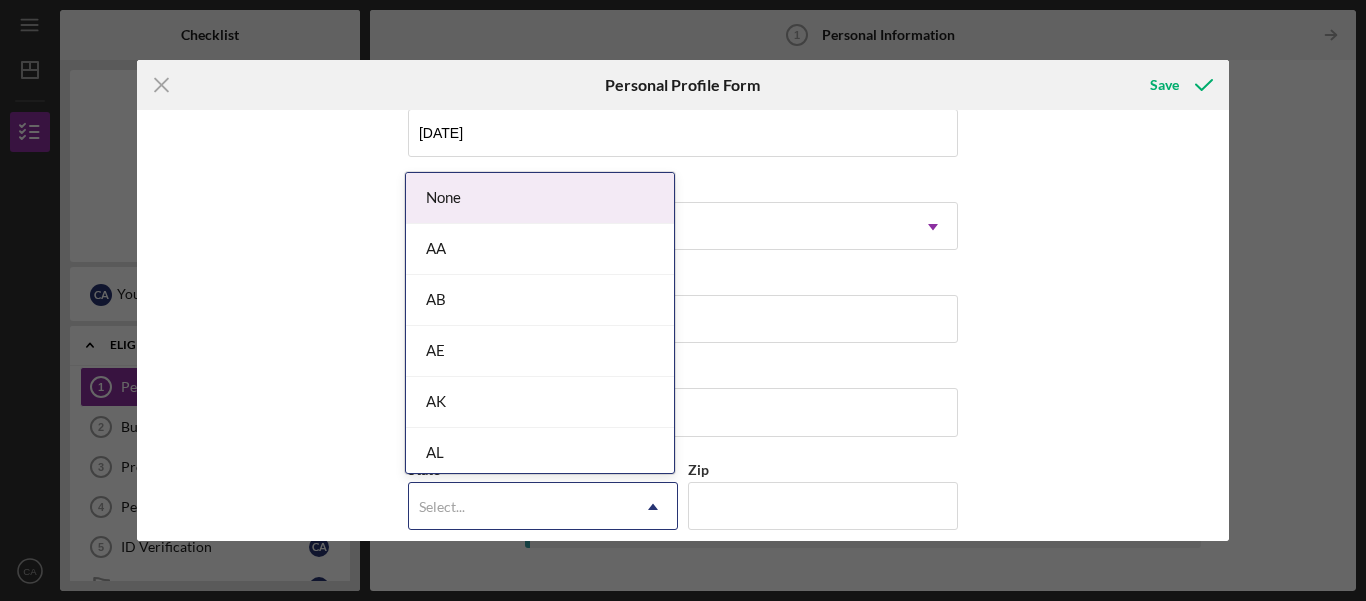 click on "Select..." at bounding box center [442, 507] 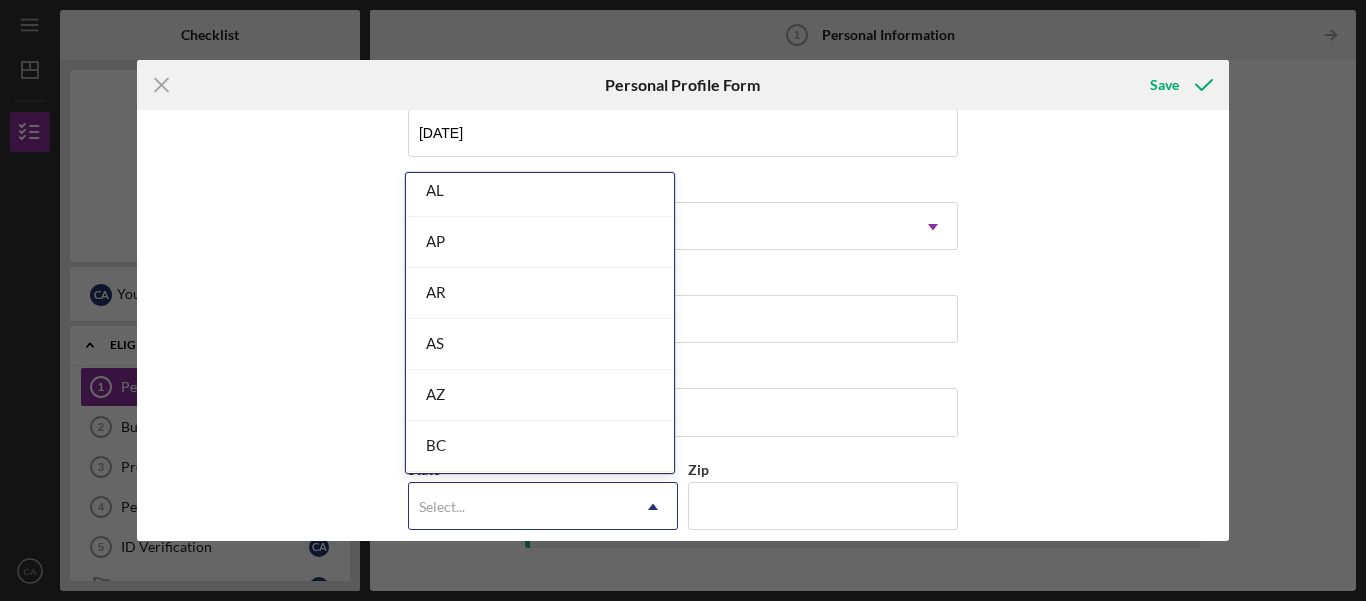 scroll, scrollTop: 524, scrollLeft: 0, axis: vertical 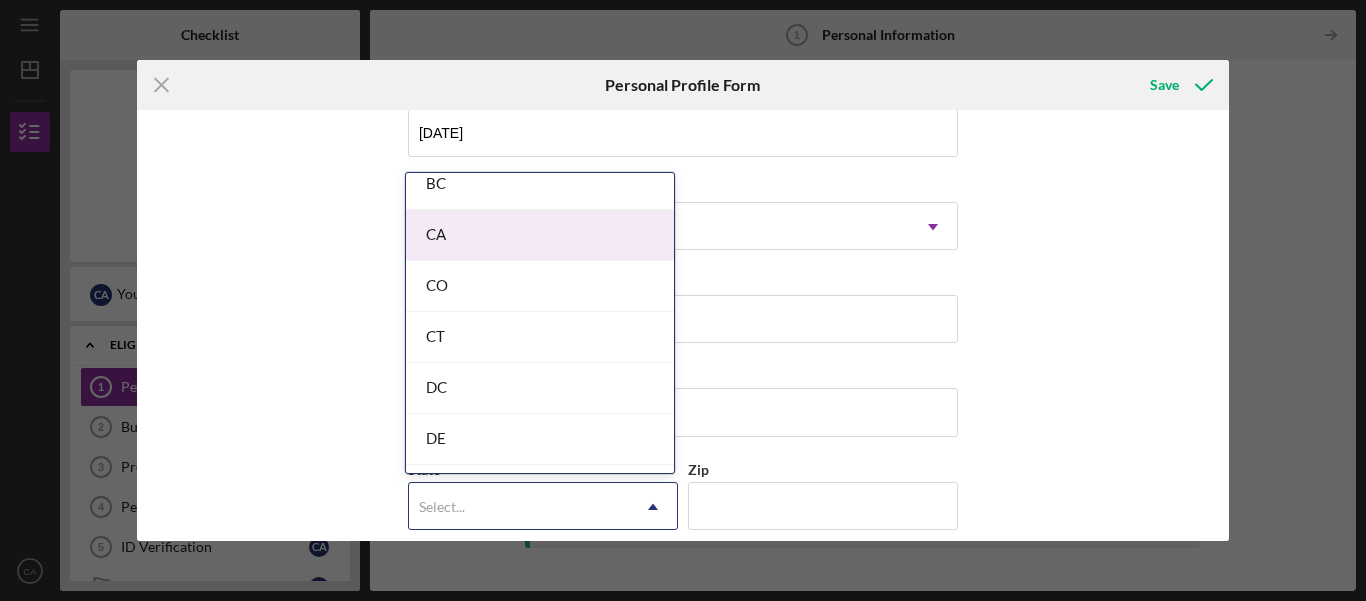 click on "CA" at bounding box center [540, 235] 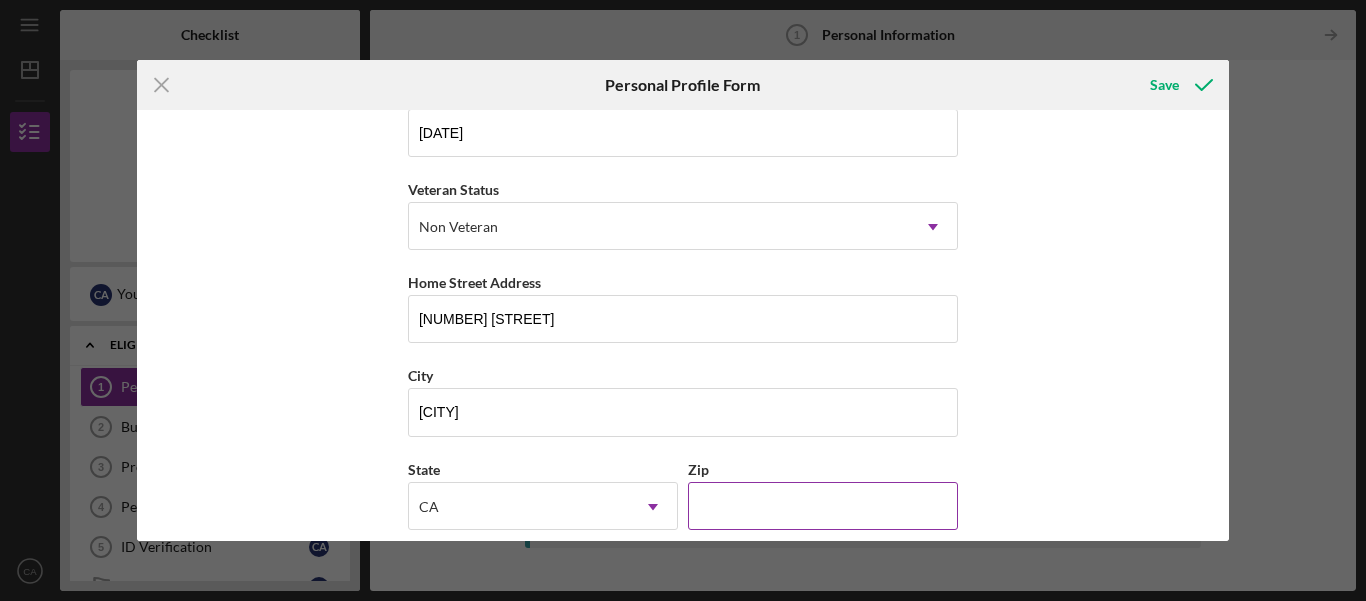 click on "Zip" at bounding box center [823, 506] 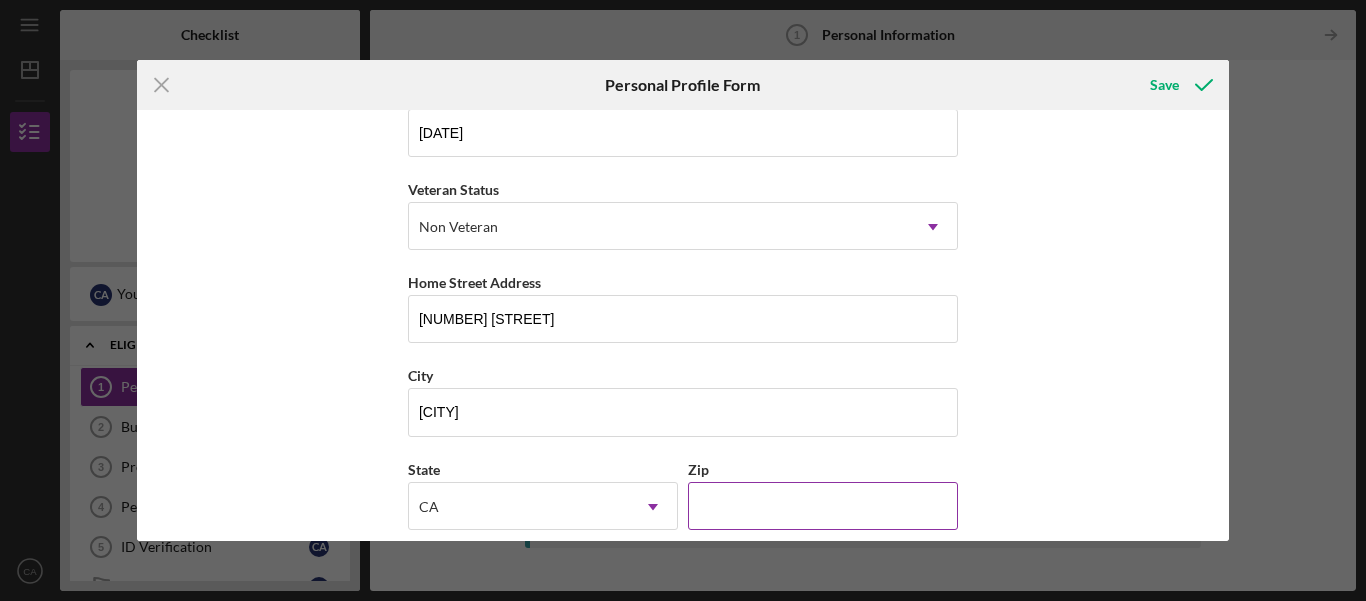 type on "[POSTAL_CODE]" 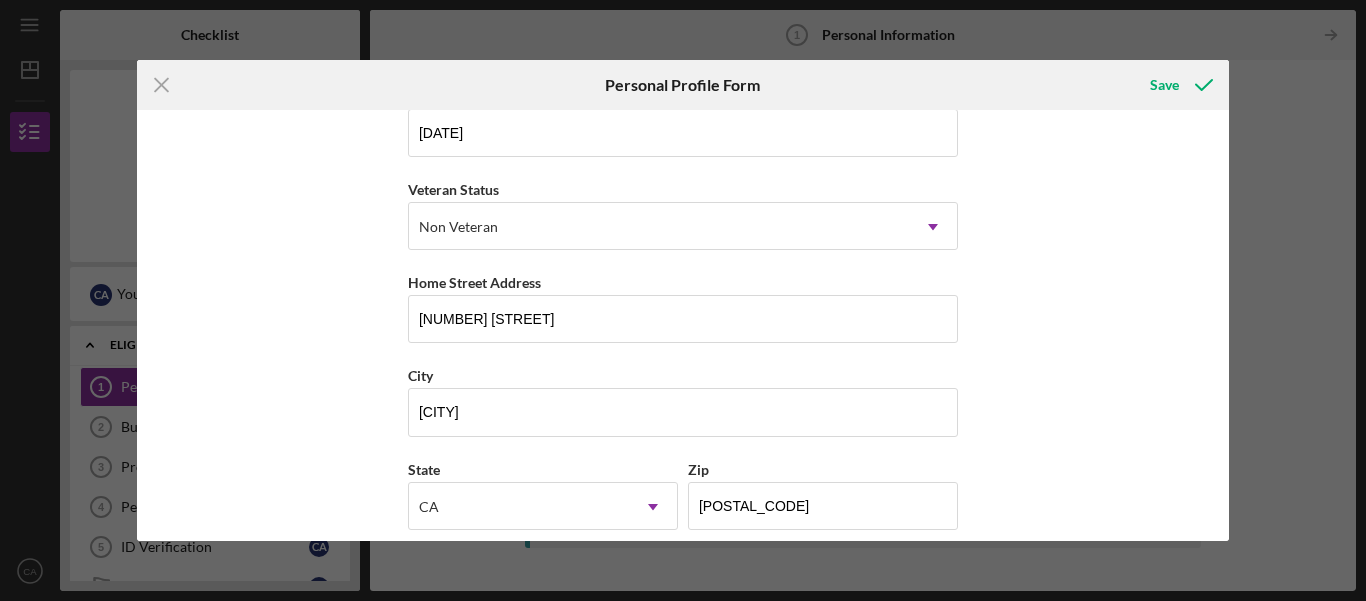 click on "First Name Cojuana Middle Name Last Name Armor Job Title Director Date of Birth 01/27/1977 Veteran Status Non Veteran Icon/Dropdown Arrow Home Street Address 3921 Denker Avenue City Los Angeles State CA Icon/Dropdown Arrow Zip 90062 County" at bounding box center [683, 325] 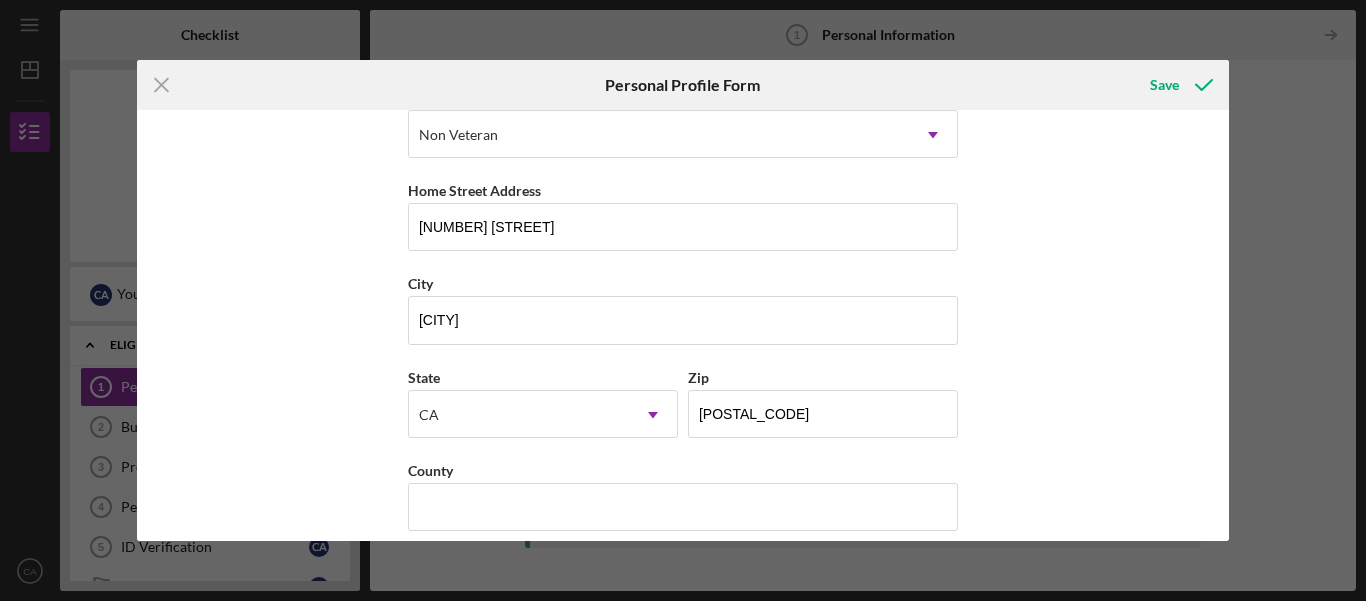 scroll, scrollTop: 334, scrollLeft: 0, axis: vertical 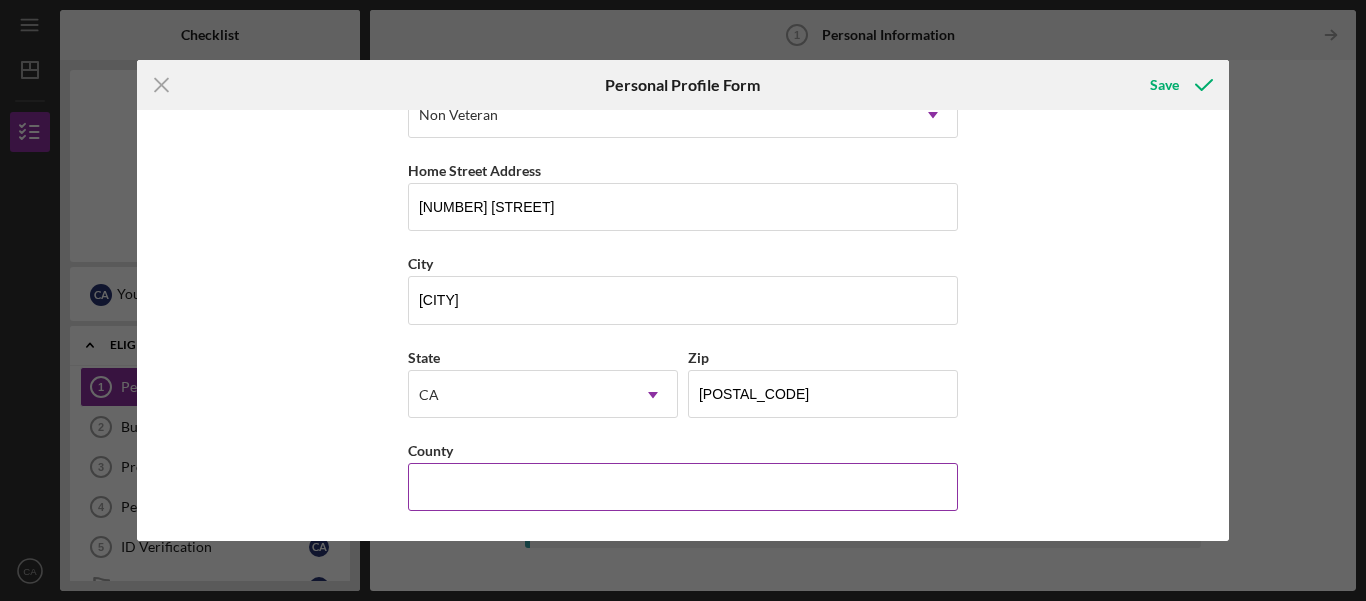 click on "County" at bounding box center [683, 487] 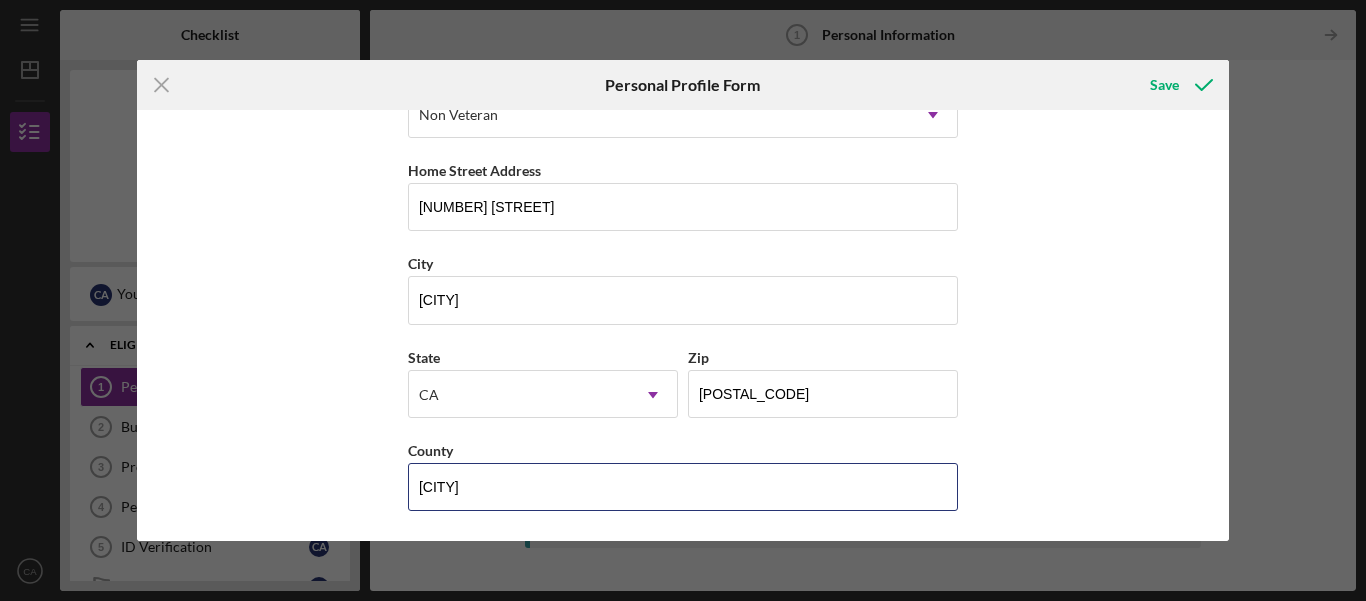type on "[CITY]" 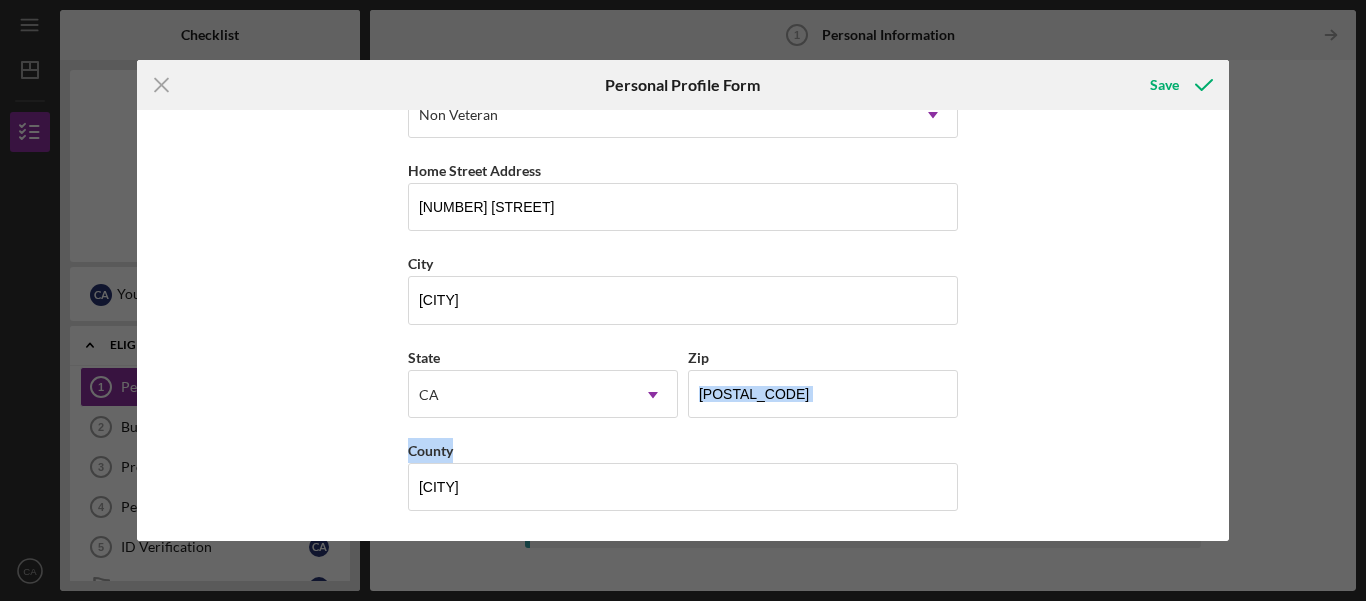 drag, startPoint x: 1325, startPoint y: 357, endPoint x: 1303, endPoint y: 461, distance: 106.30146 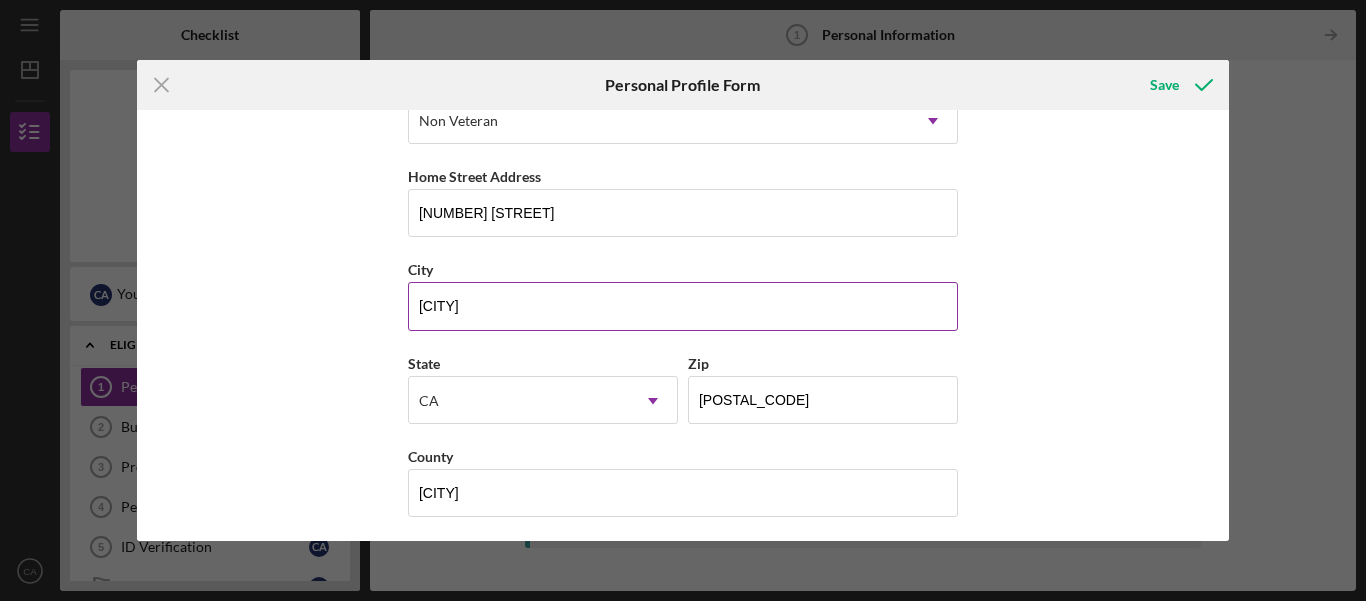 click on "[CITY]" at bounding box center (683, 306) 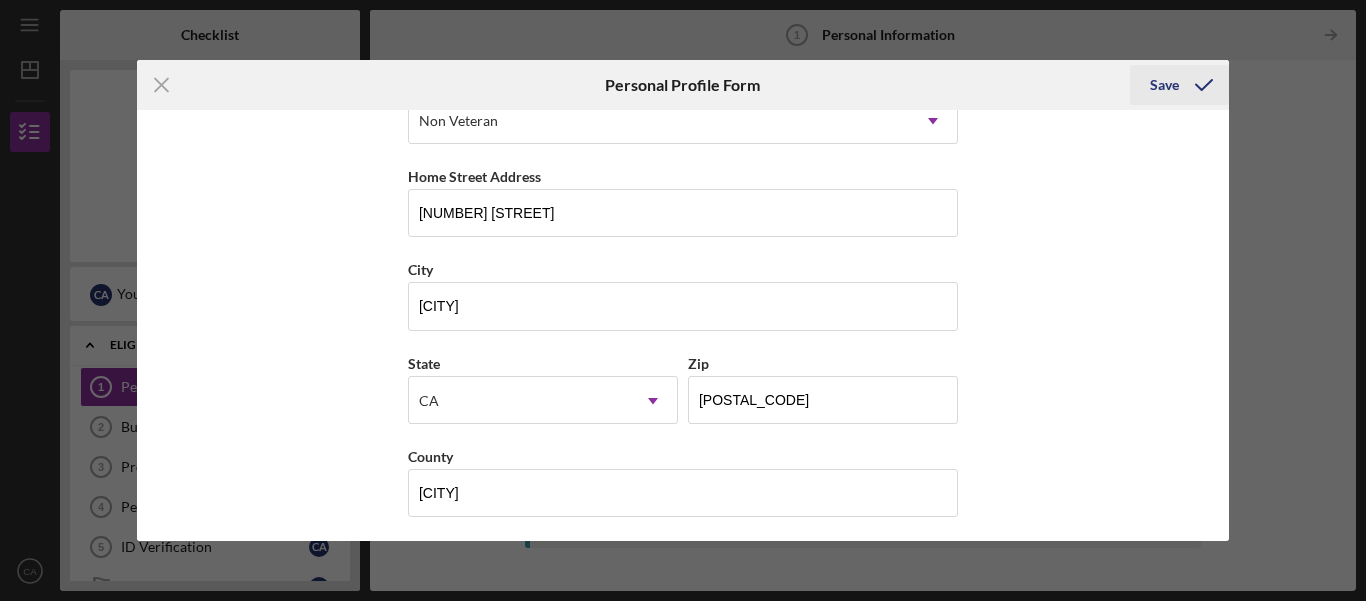 click on "Save" at bounding box center (1164, 85) 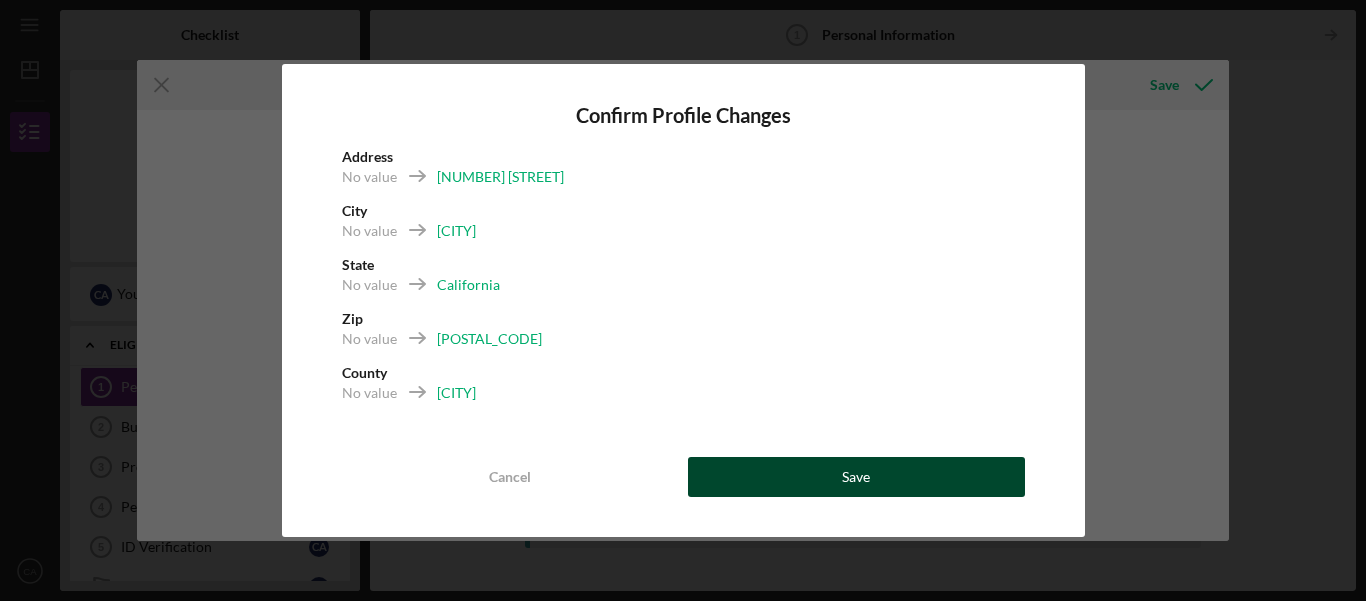 click on "Save" at bounding box center (856, 477) 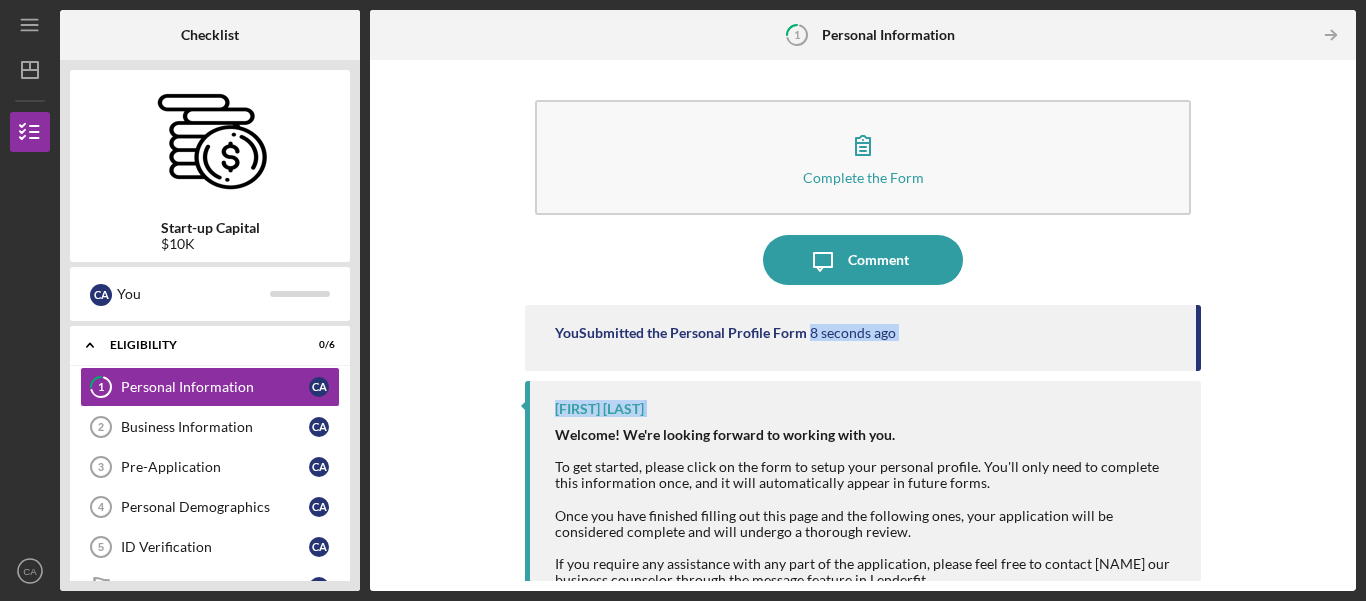 drag, startPoint x: 1191, startPoint y: 330, endPoint x: 1190, endPoint y: 417, distance: 87.005745 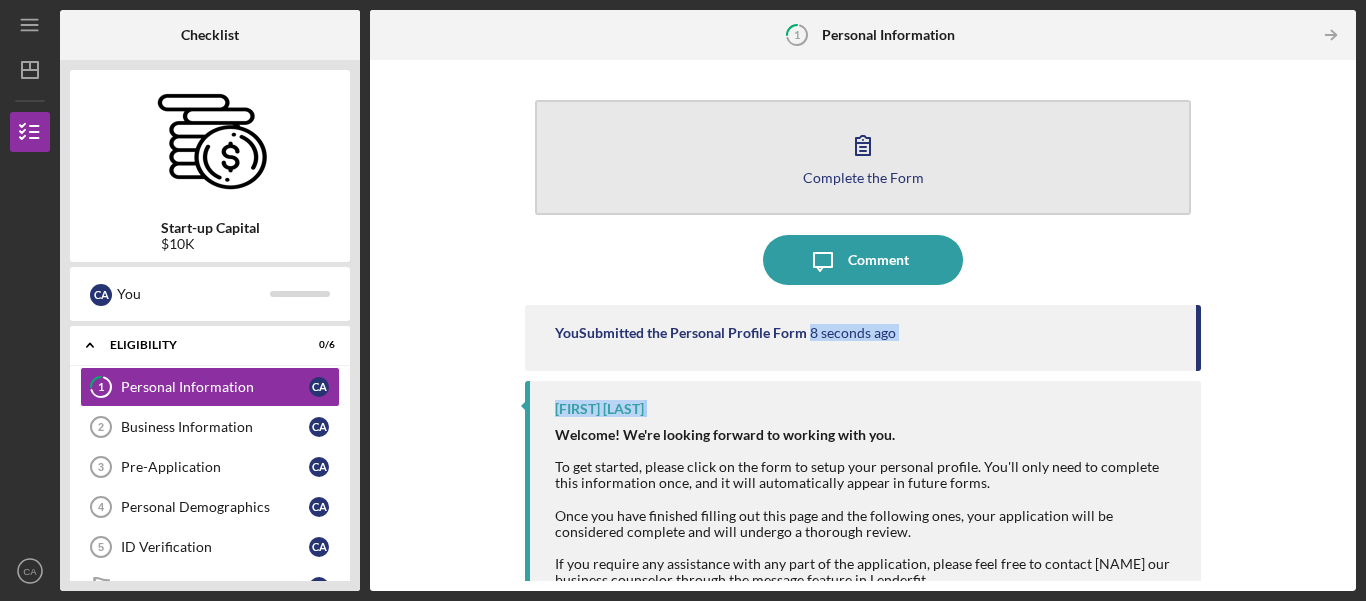 click on "Complete the Form Form" at bounding box center [863, 157] 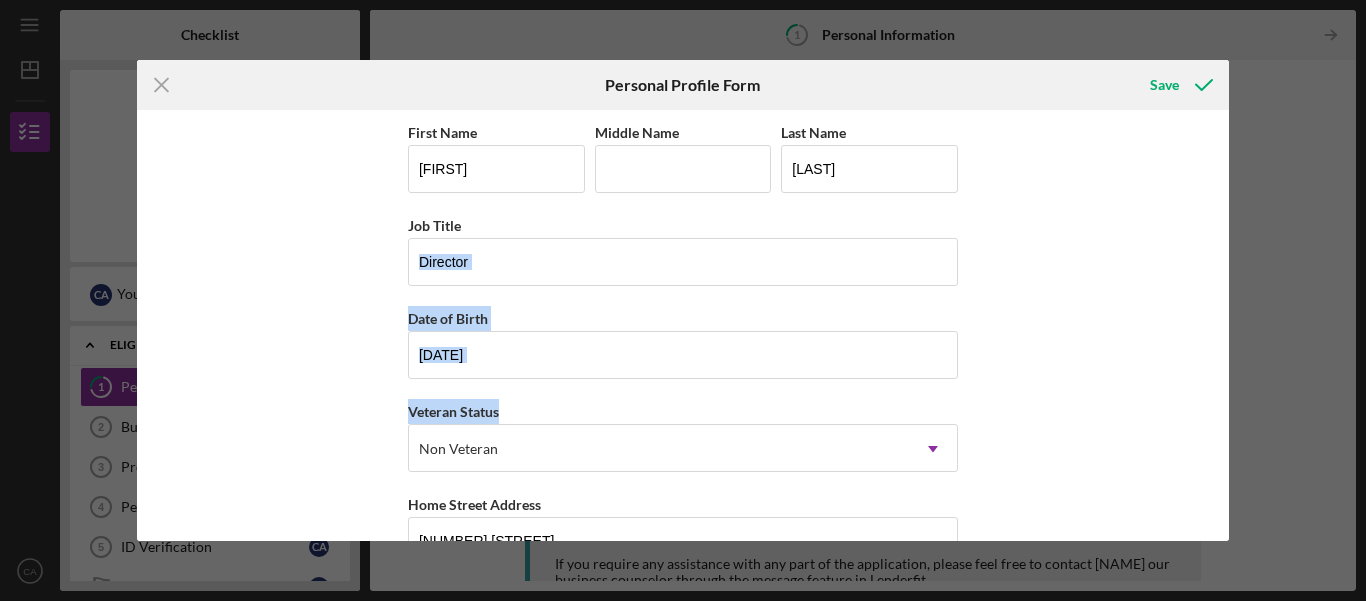 drag, startPoint x: 1220, startPoint y: 278, endPoint x: 1213, endPoint y: 403, distance: 125.19585 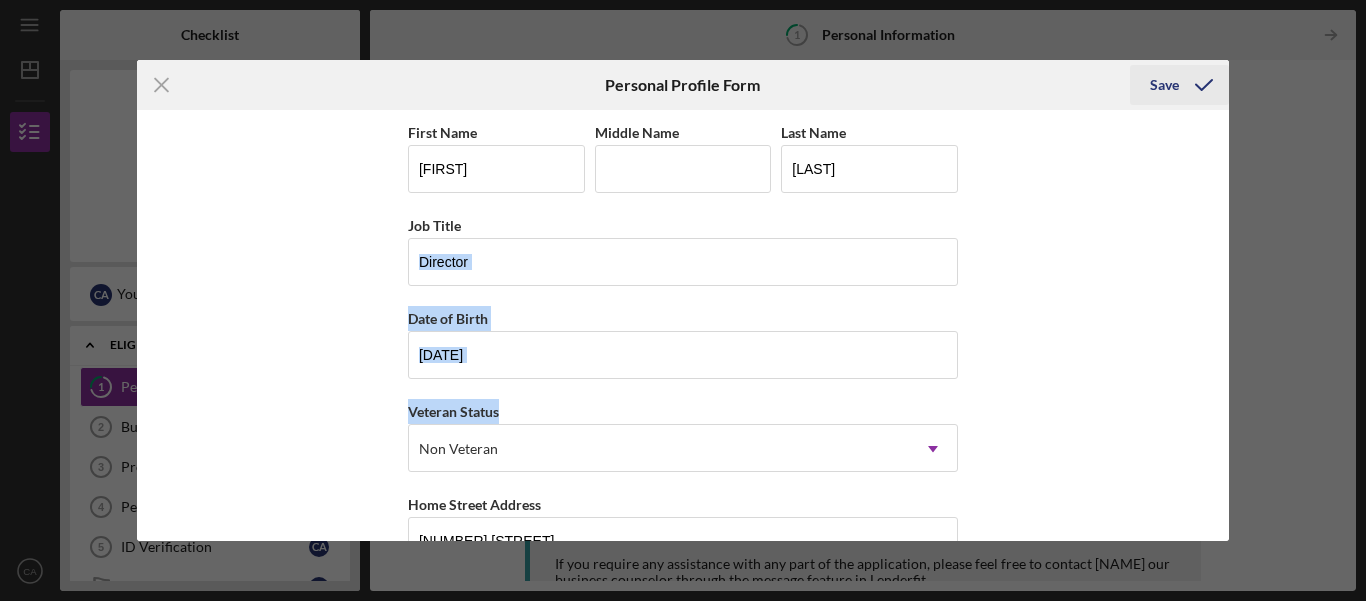 click on "Save" at bounding box center (1164, 85) 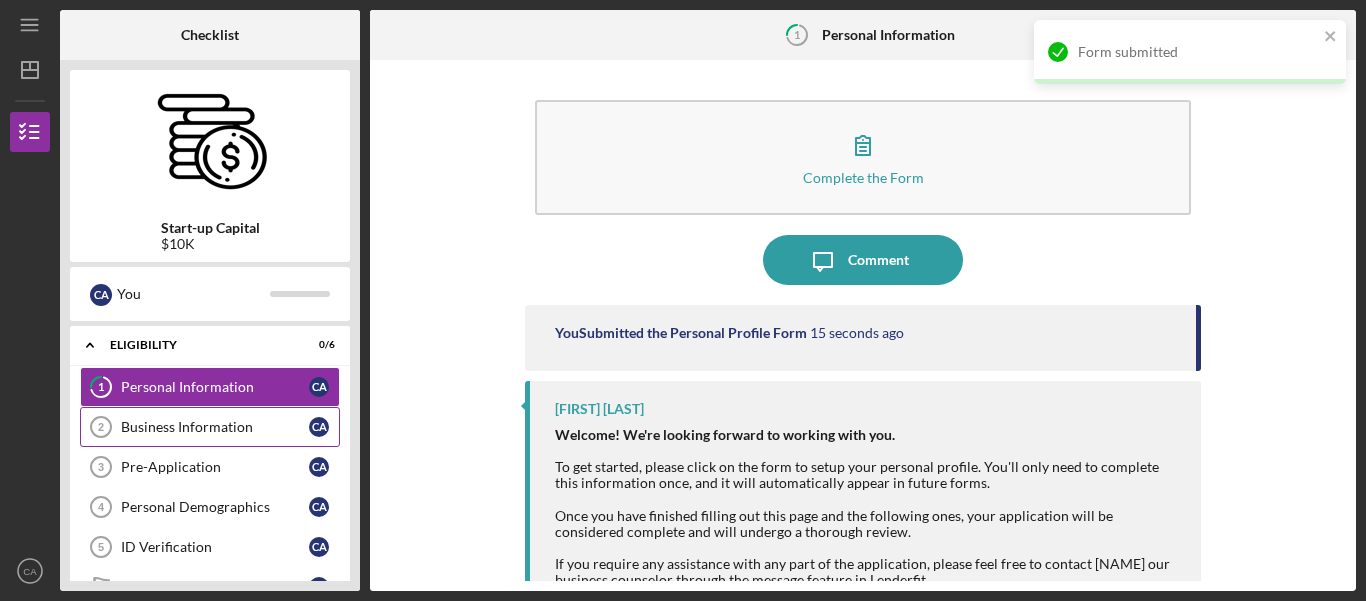 click on "Business Information" at bounding box center [215, 427] 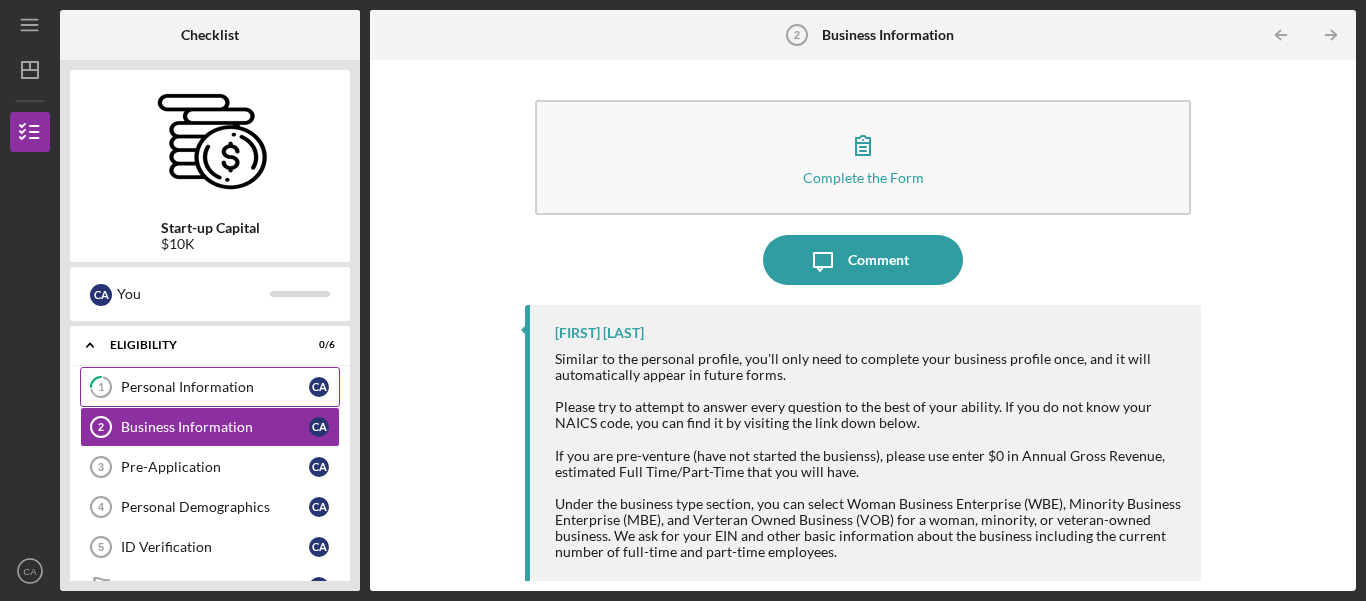 click on "Personal Information" at bounding box center [215, 387] 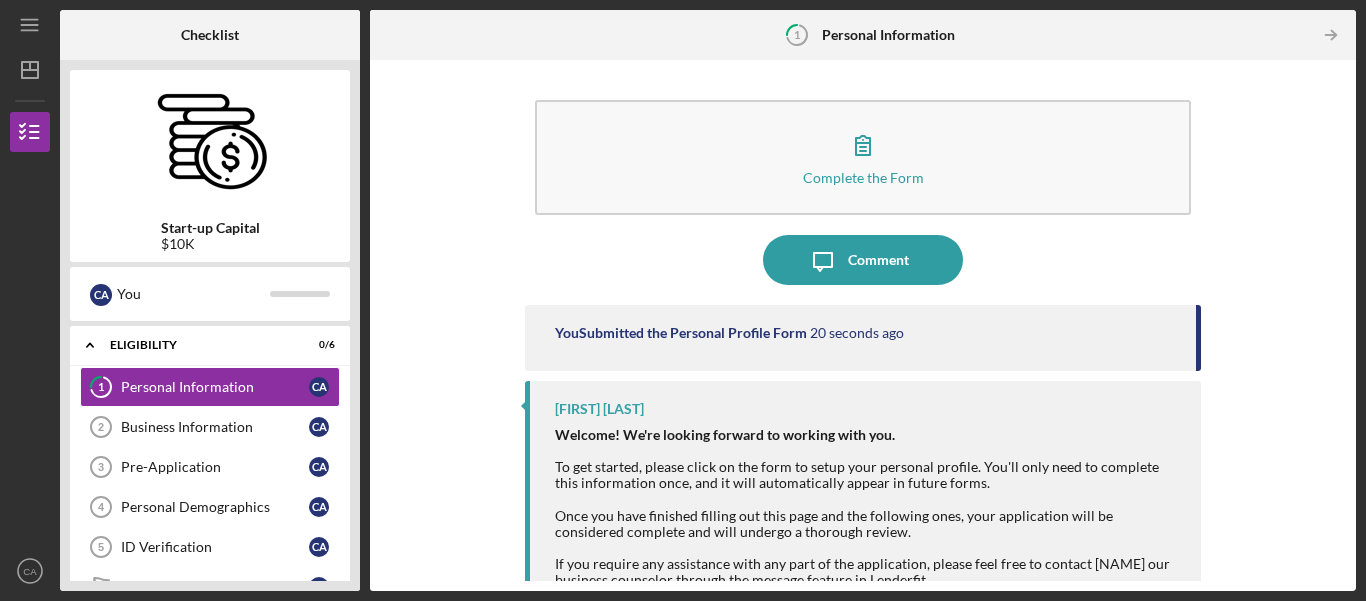 drag, startPoint x: 1194, startPoint y: 330, endPoint x: 1191, endPoint y: 361, distance: 31.144823 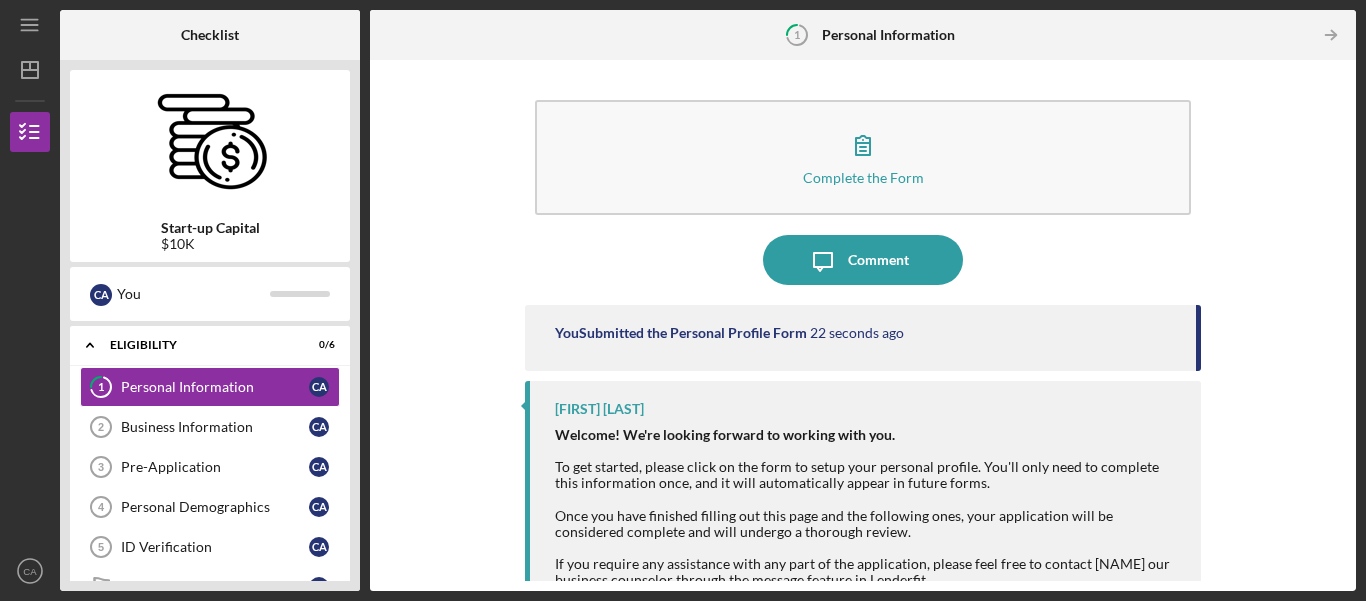 click on "Complete the Form Form Icon/Message Comment You  Submitted the Personal Profile Form   20 seconds ago Jon Lin   Welcome! We're looking forward to working with you. To get started, please click on the form to setup your personal profile. You'll only need to complete this information once, and it will automatically appear in future forms.
Once you have finished filling out this page and the following ones, your application will be considered complete and will undergo a thorough review.
If you require any assistance with any part of the application, please feel free to contact Johnny Huang our business counselor through the message feature in Lenderfit." at bounding box center (863, 325) 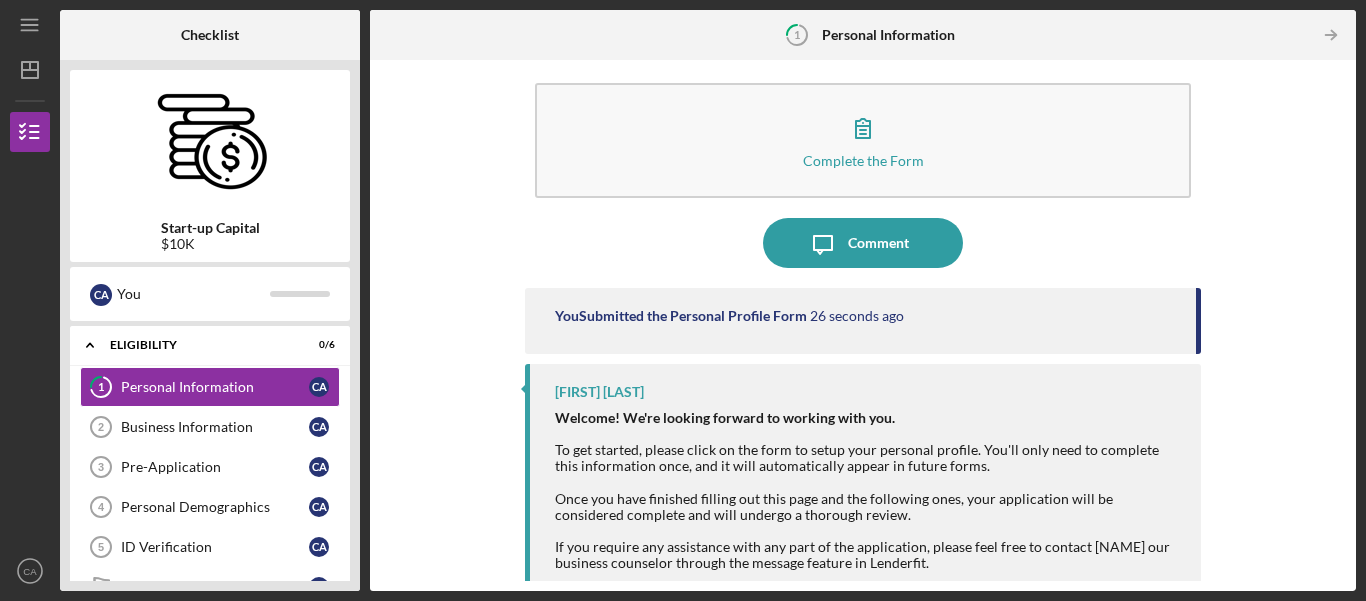scroll, scrollTop: 43, scrollLeft: 0, axis: vertical 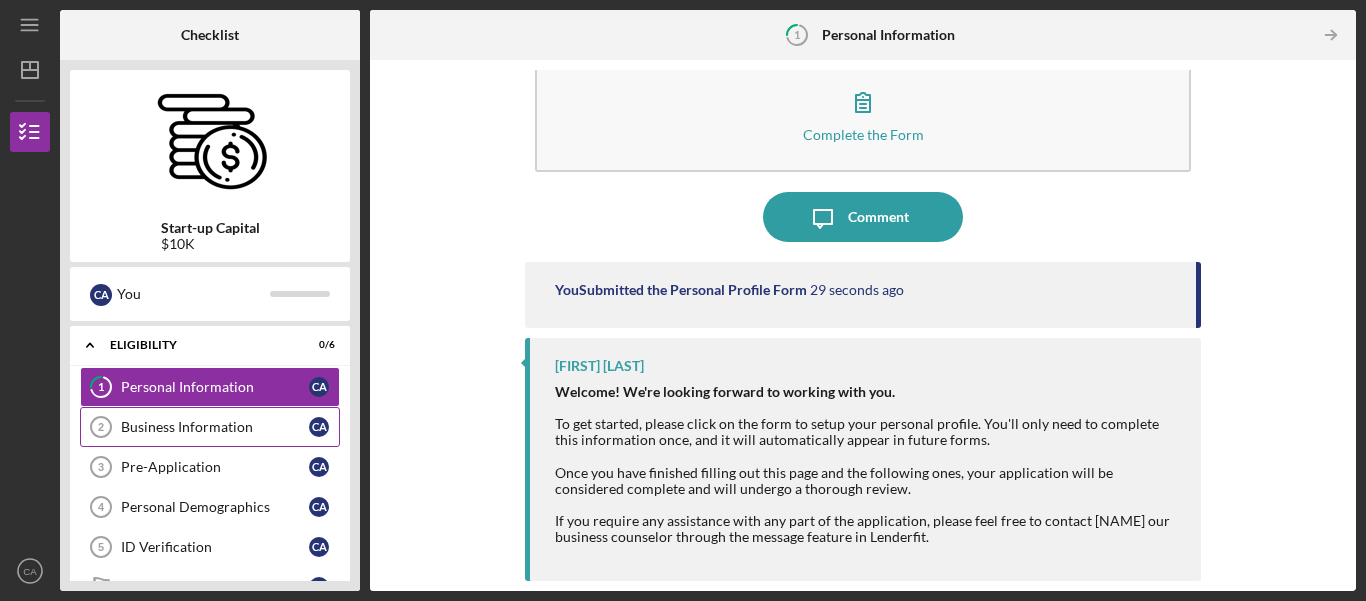 click on "Business Information" at bounding box center (215, 427) 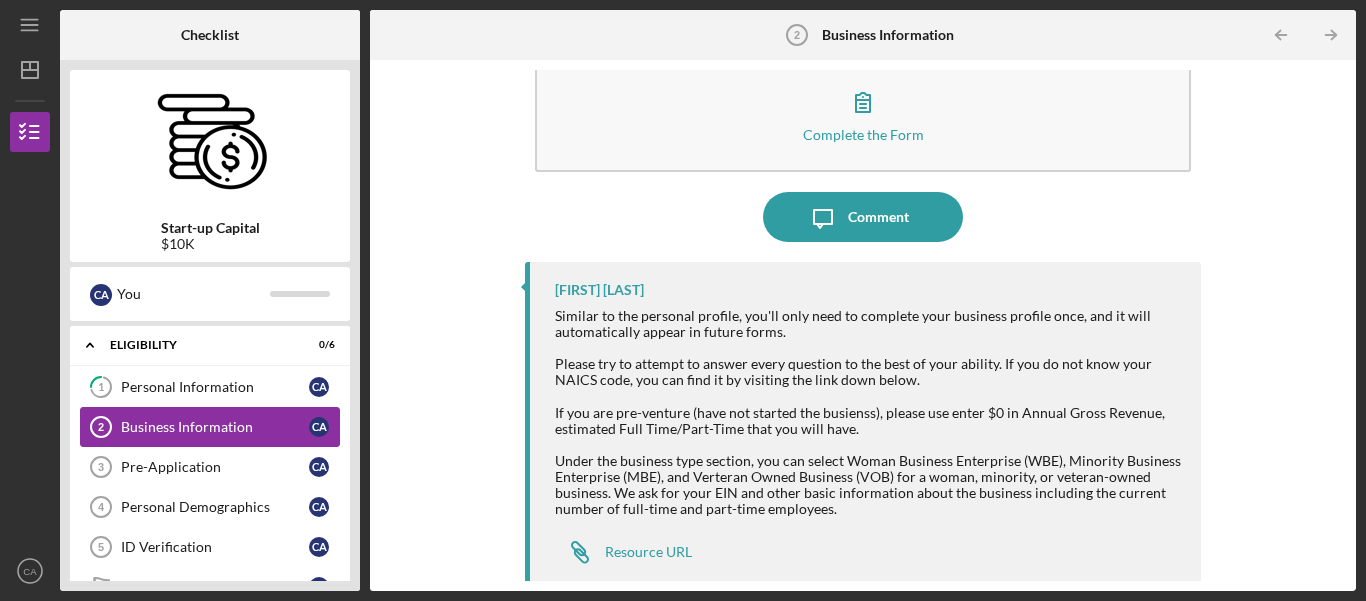 scroll, scrollTop: 0, scrollLeft: 0, axis: both 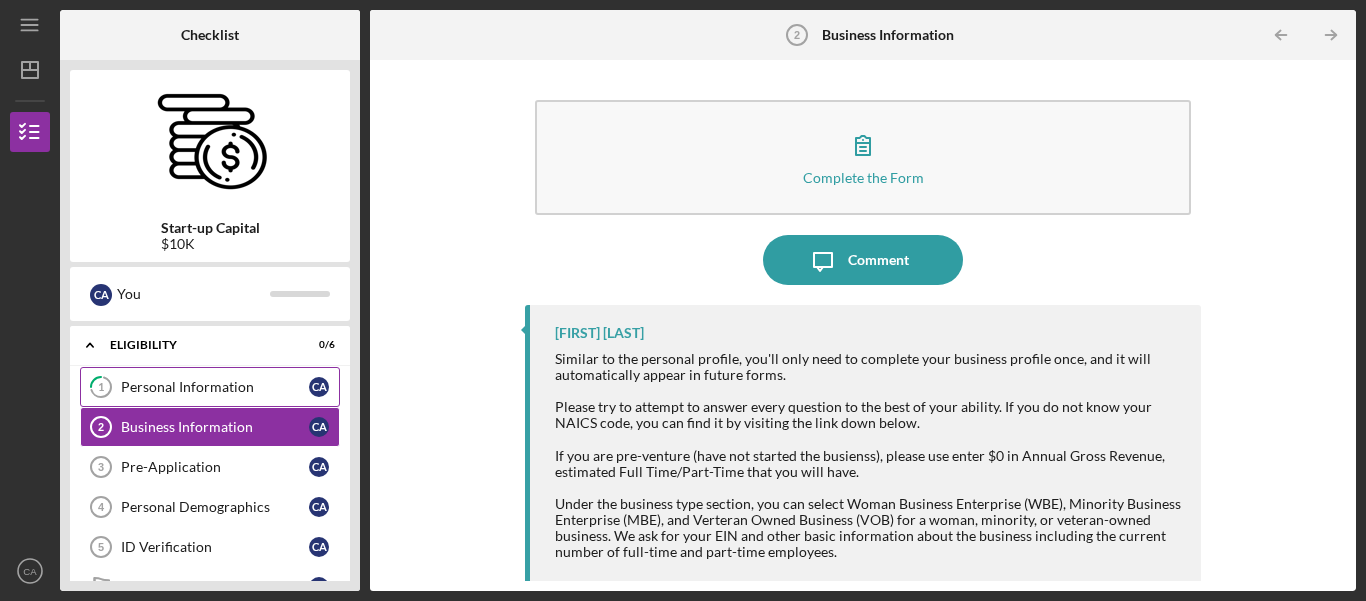 click on "Personal Information" at bounding box center (215, 387) 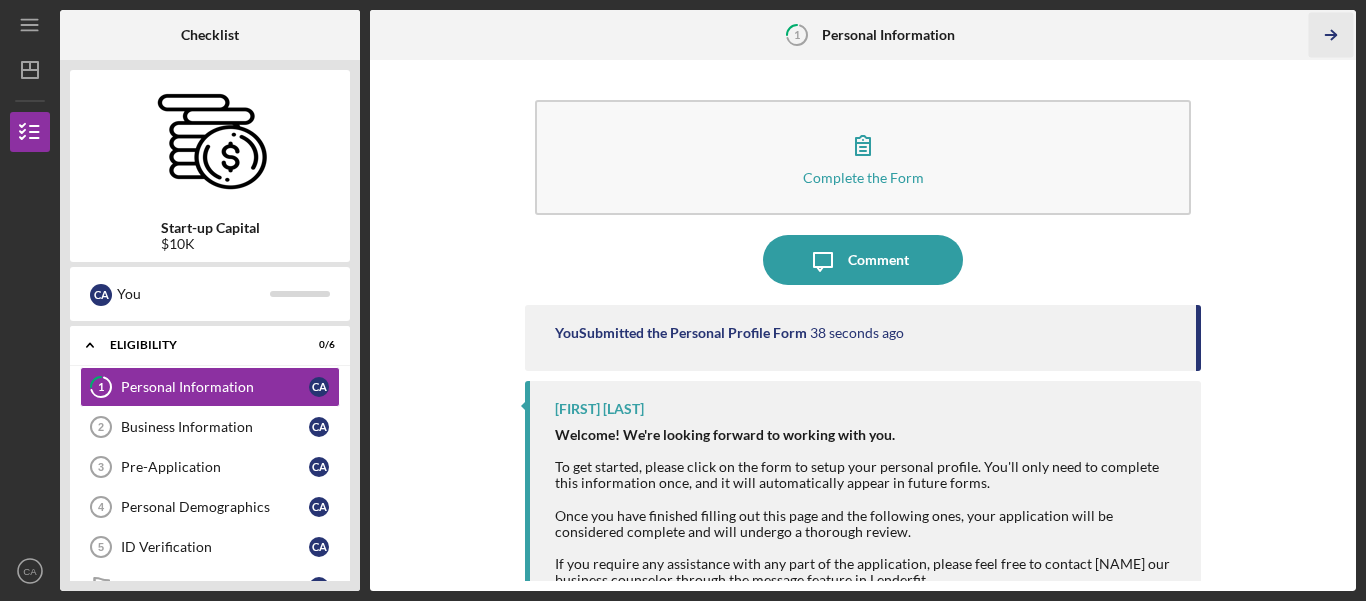 click on "Icon/Table Pagination Arrow" 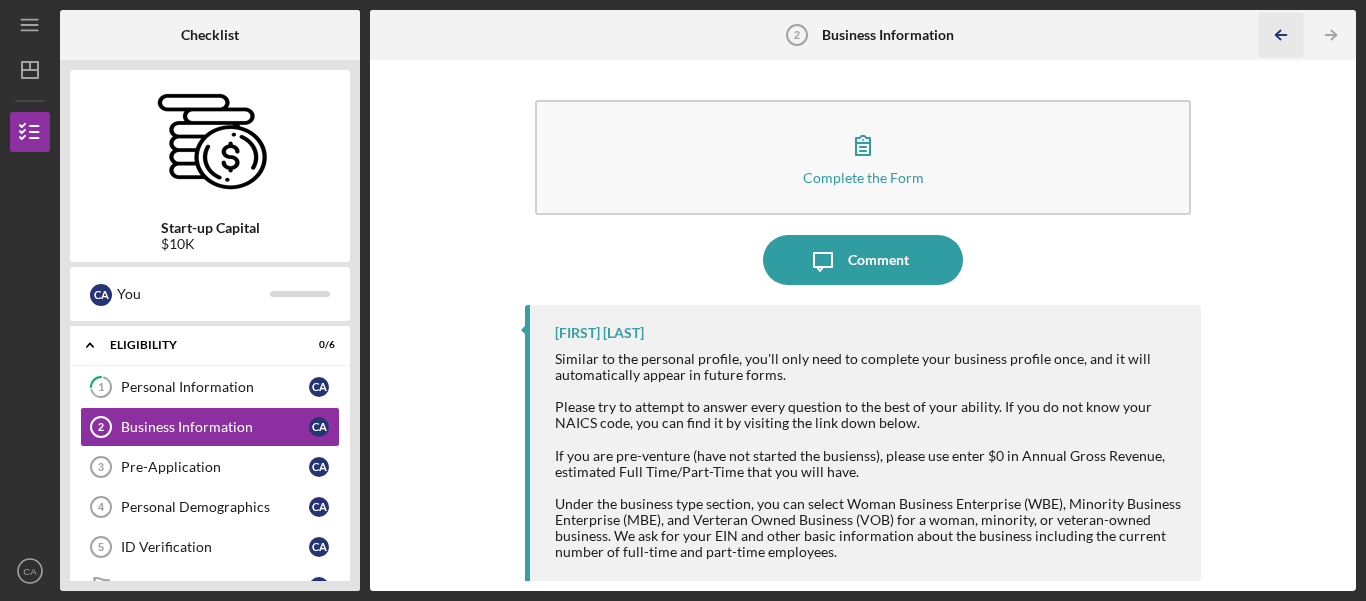 click on "Icon/Table Pagination Arrow" 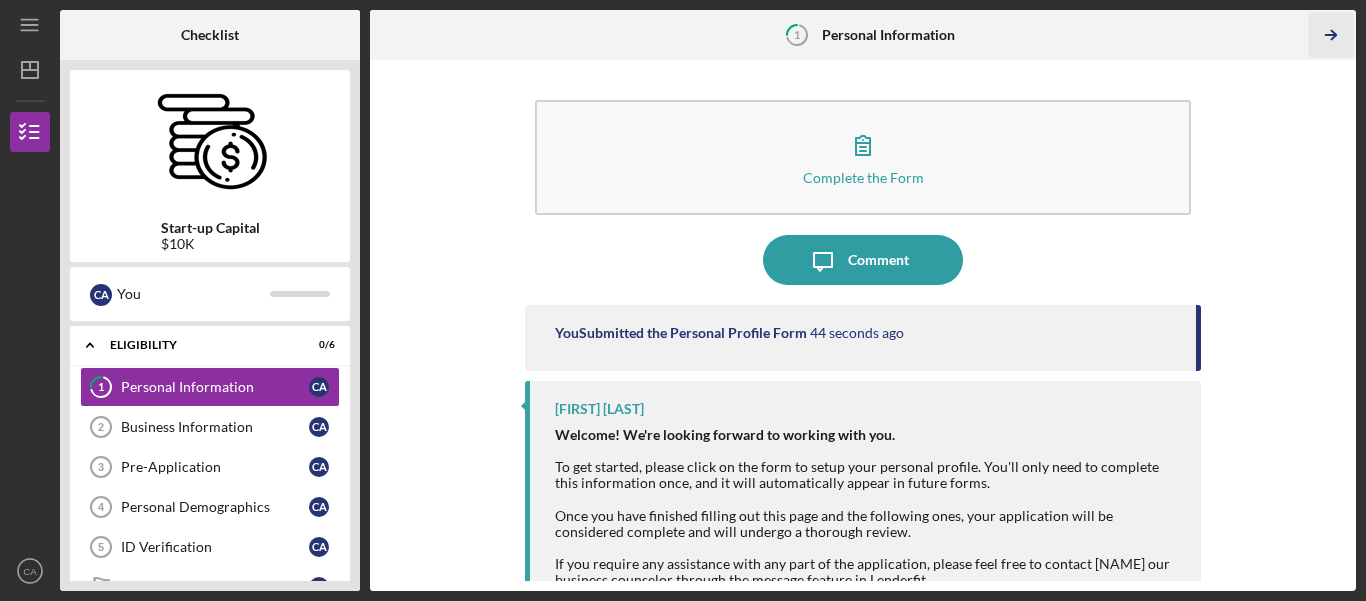 click on "Icon/Table Pagination Arrow" 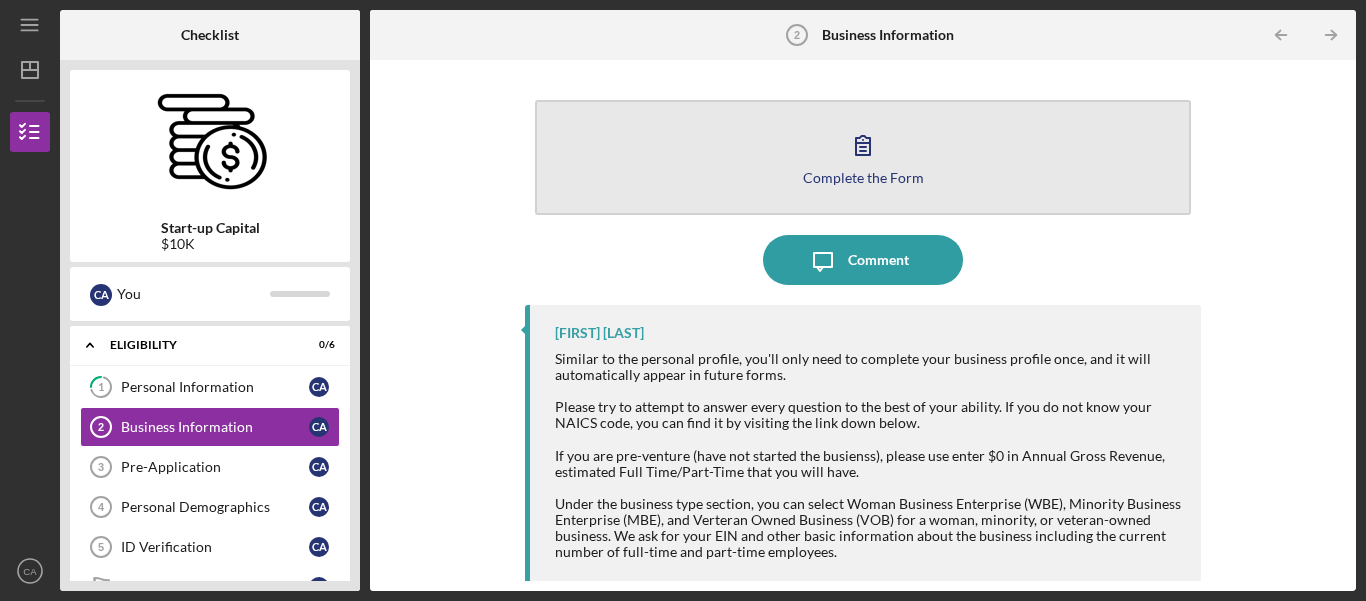 click on "Complete the Form" at bounding box center (863, 177) 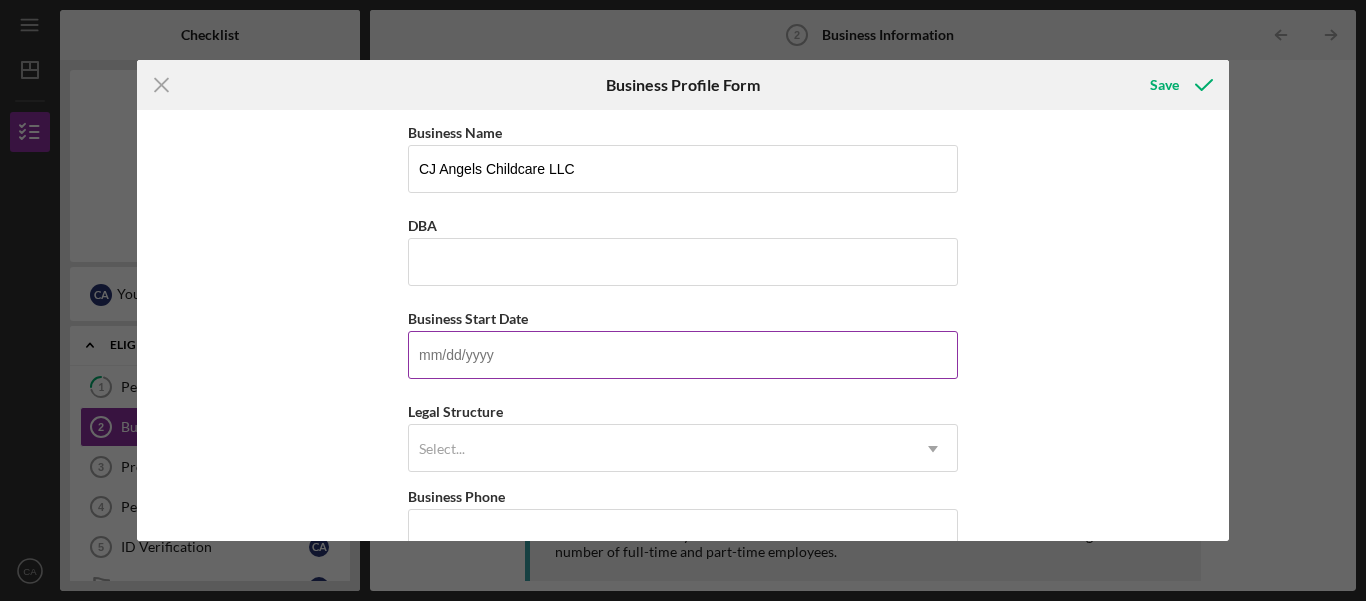 click on "Business Start Date" at bounding box center (683, 355) 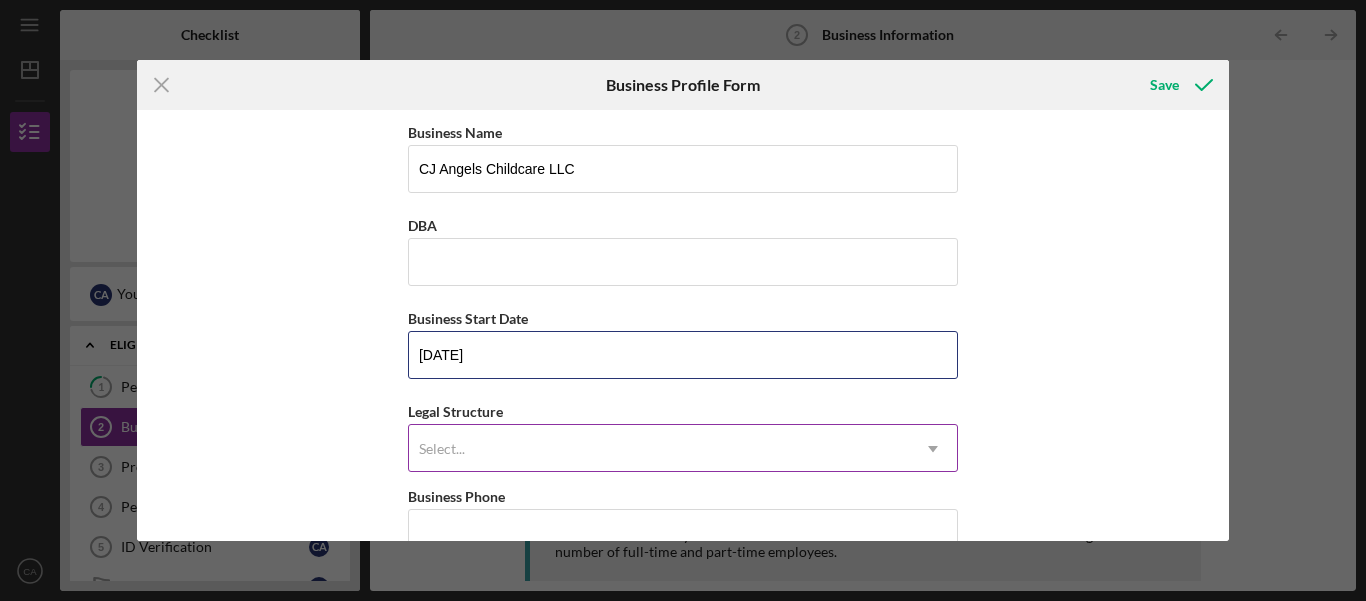 type on "[DATE]" 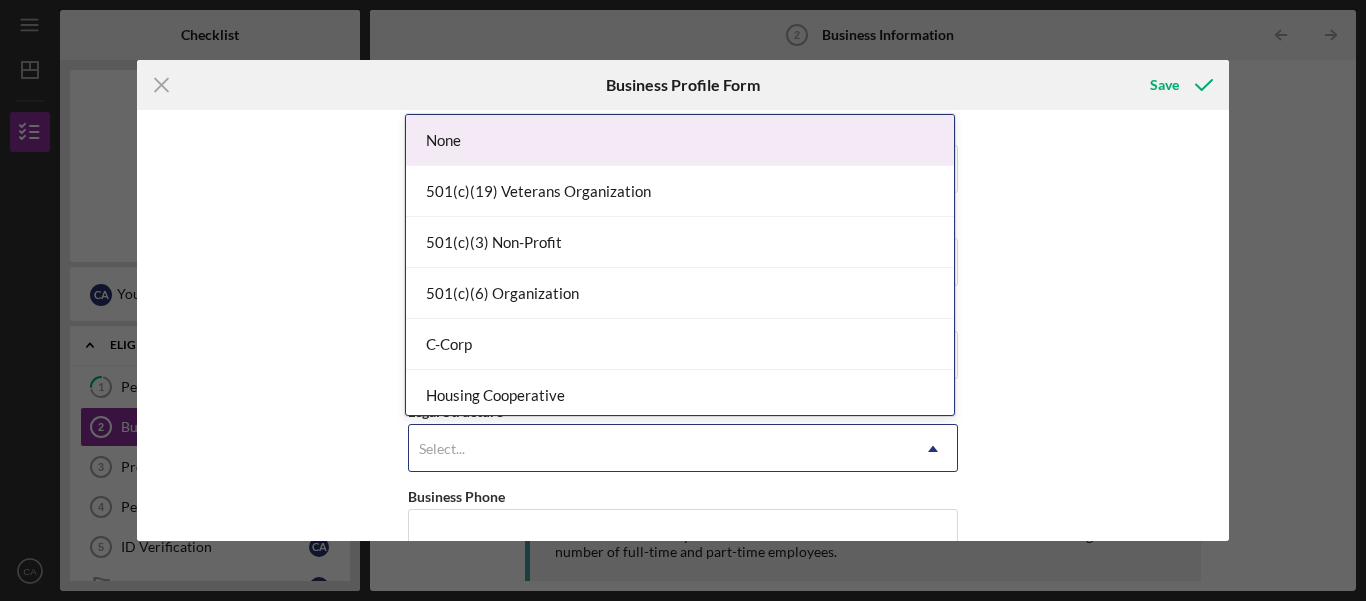 click on "Select..." at bounding box center (659, 449) 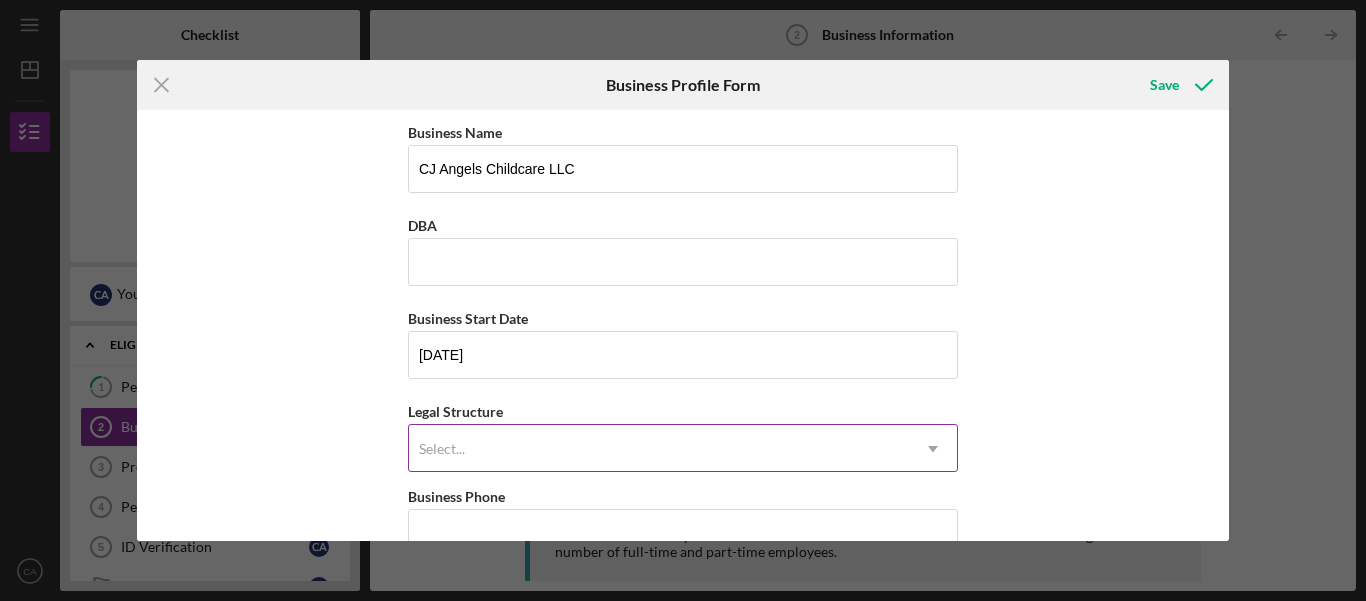 click on "Select..." at bounding box center [659, 449] 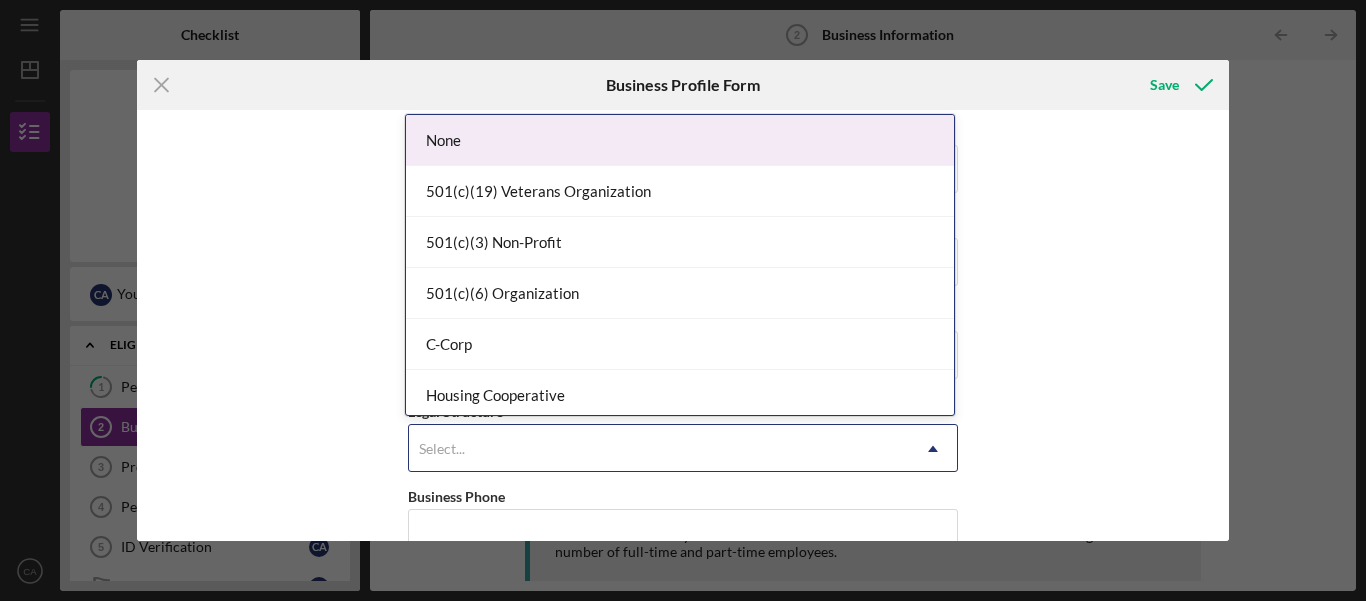 click on "Select..." at bounding box center (659, 449) 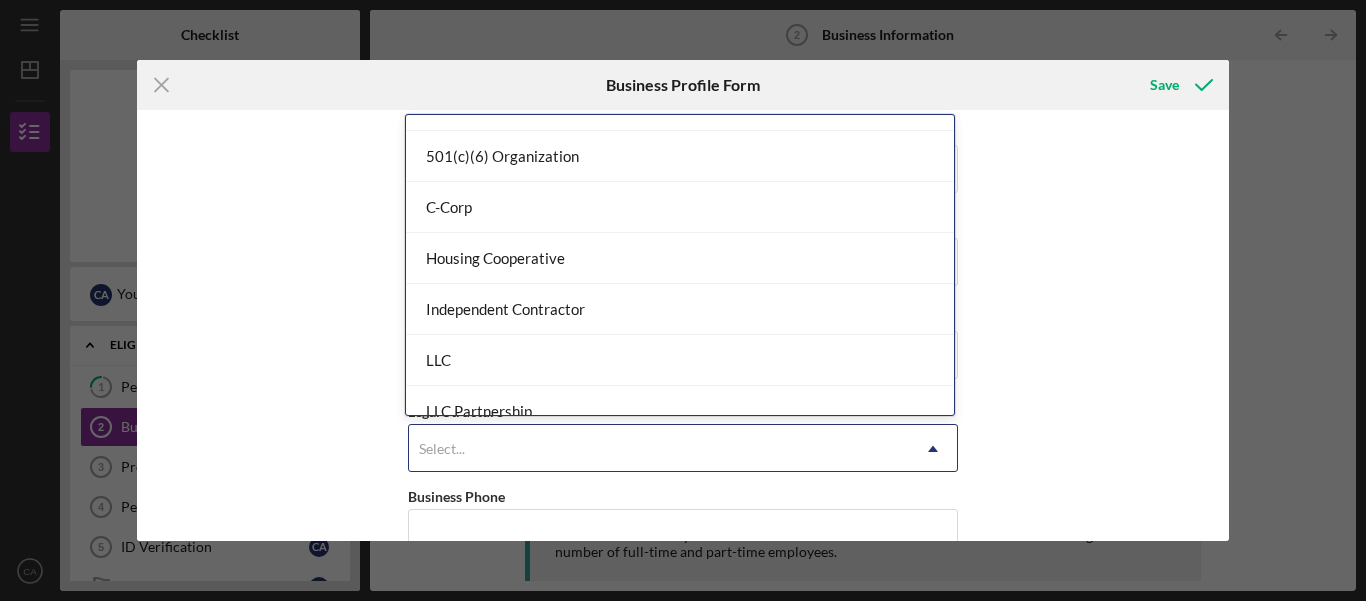 scroll, scrollTop: 175, scrollLeft: 0, axis: vertical 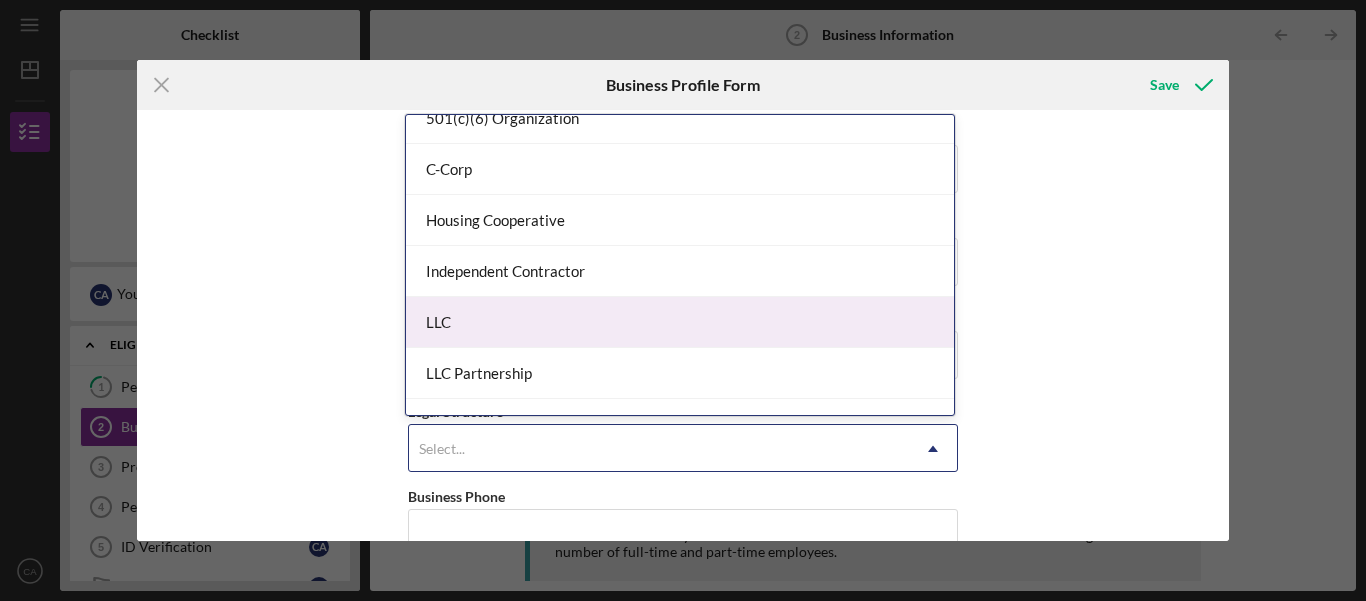 click on "LLC" at bounding box center [680, 322] 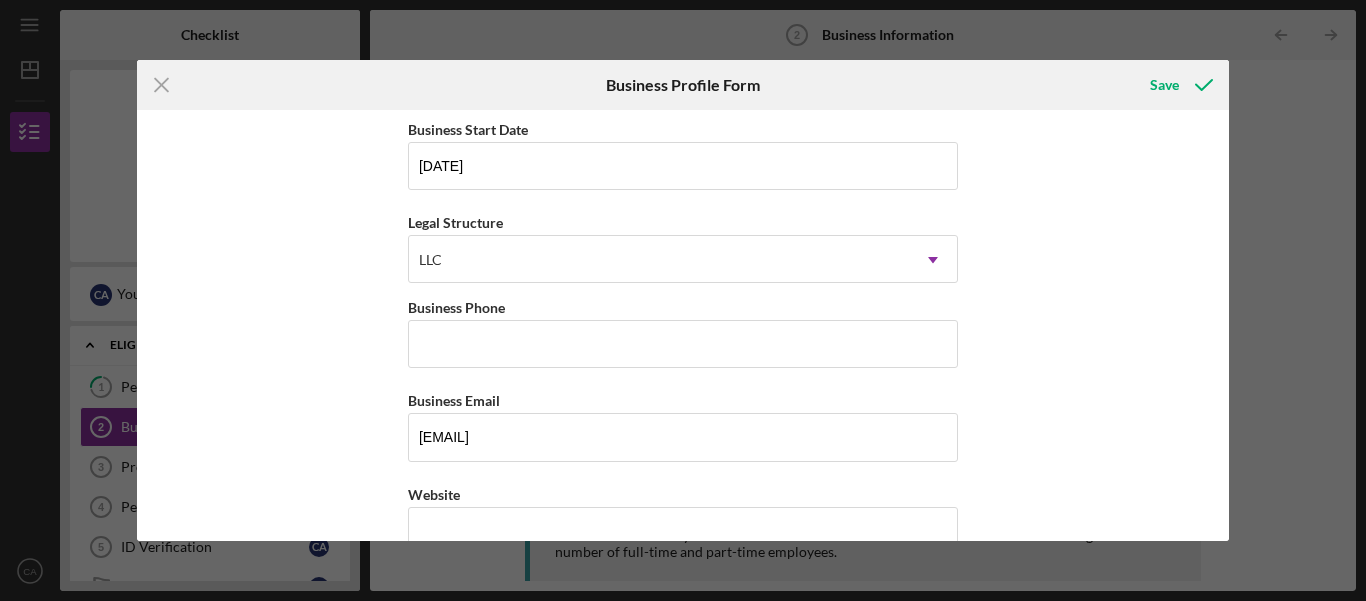 scroll, scrollTop: 256, scrollLeft: 0, axis: vertical 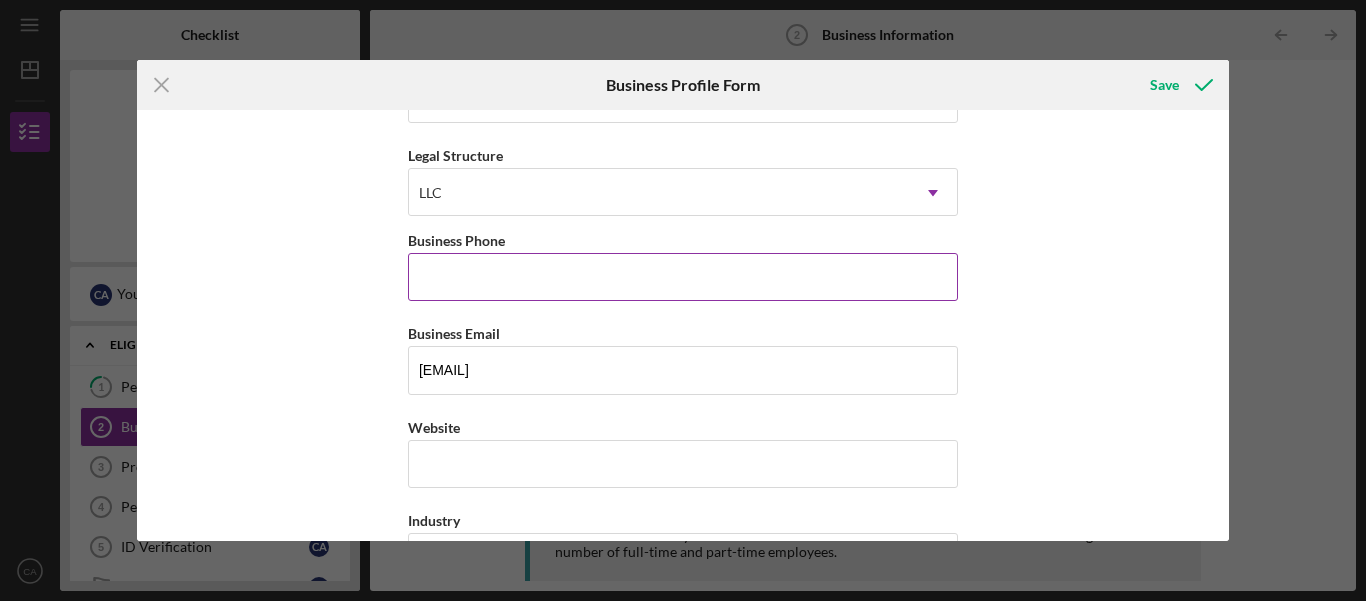 click on "Business Phone" at bounding box center (683, 277) 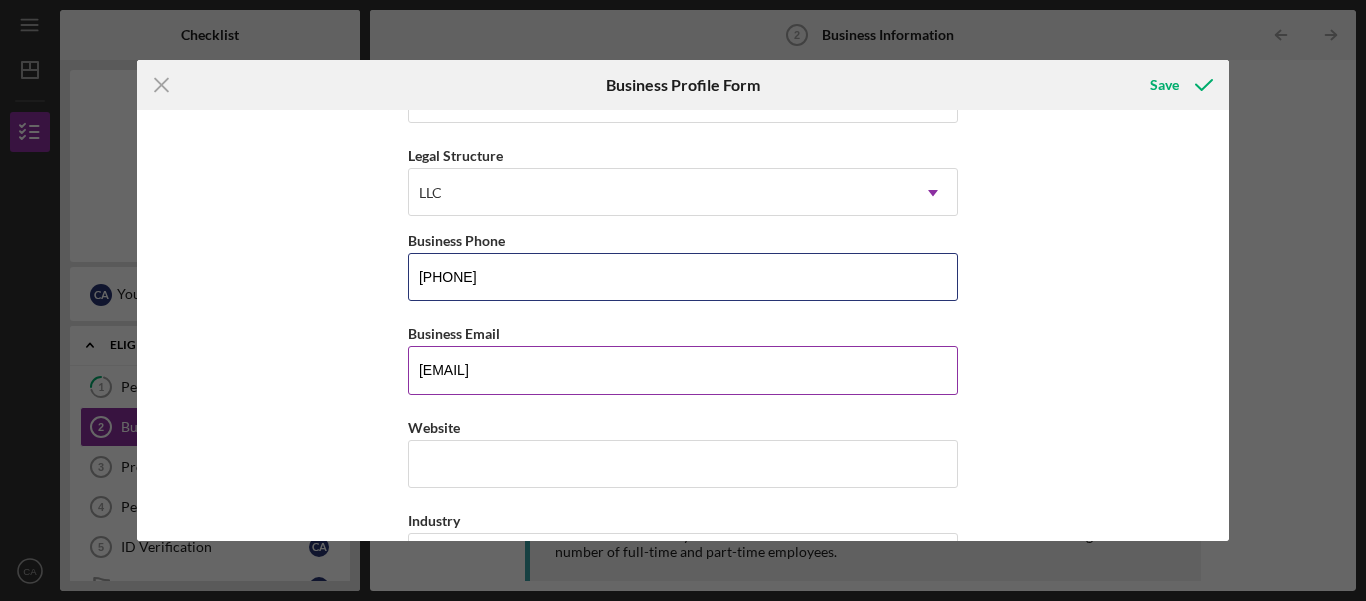type on "[PHONE]" 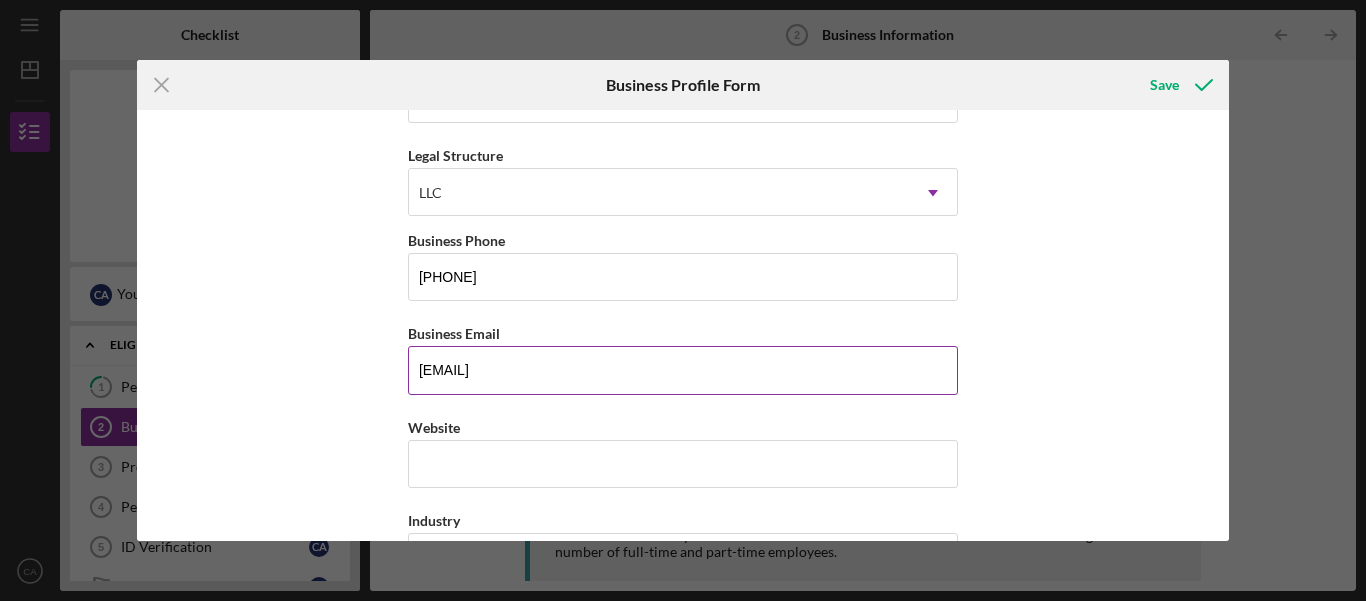 click on "[EMAIL]" at bounding box center [683, 370] 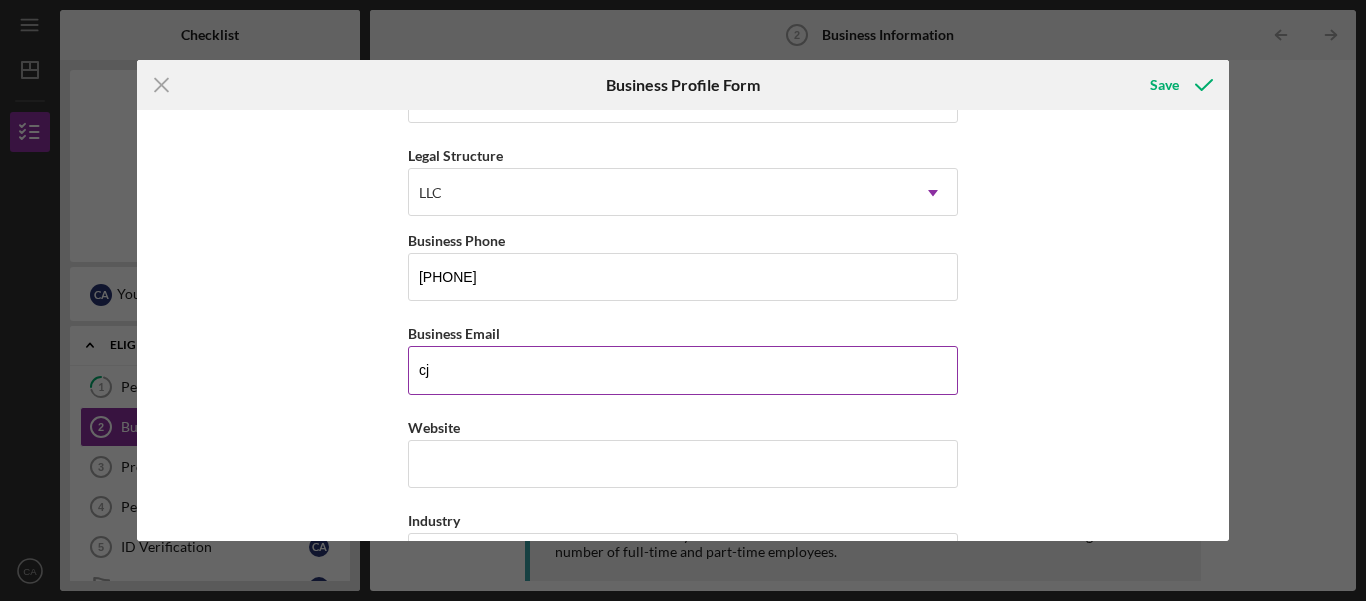 type on "c" 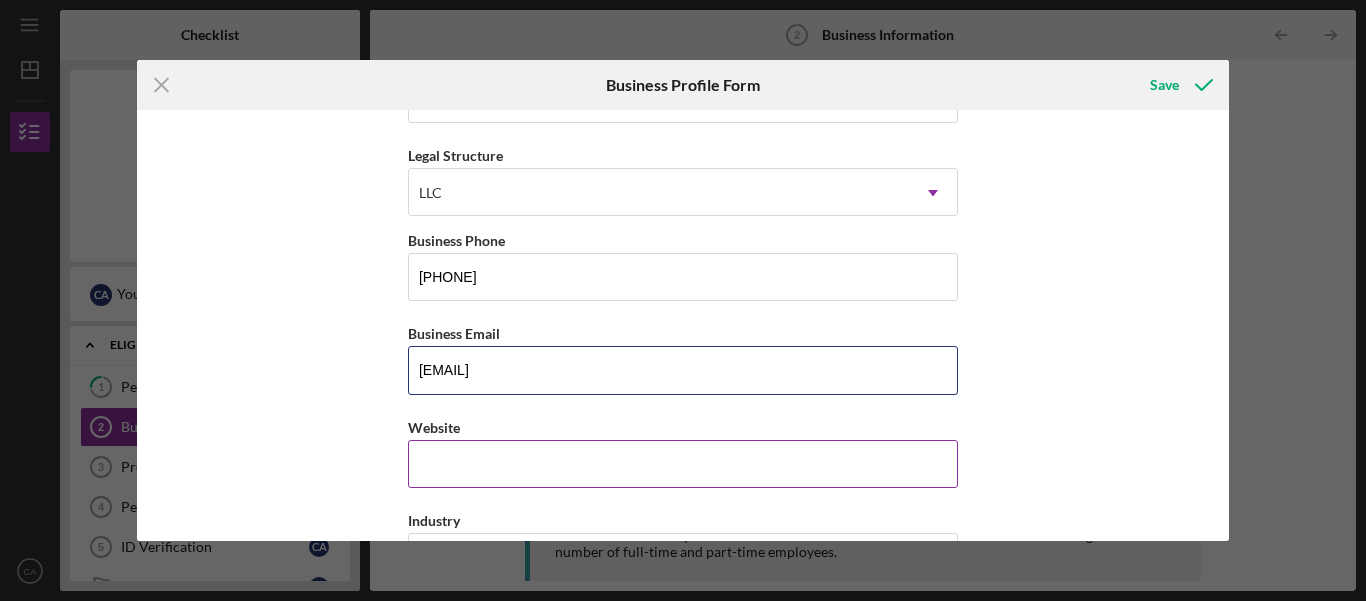 type on "[EMAIL]" 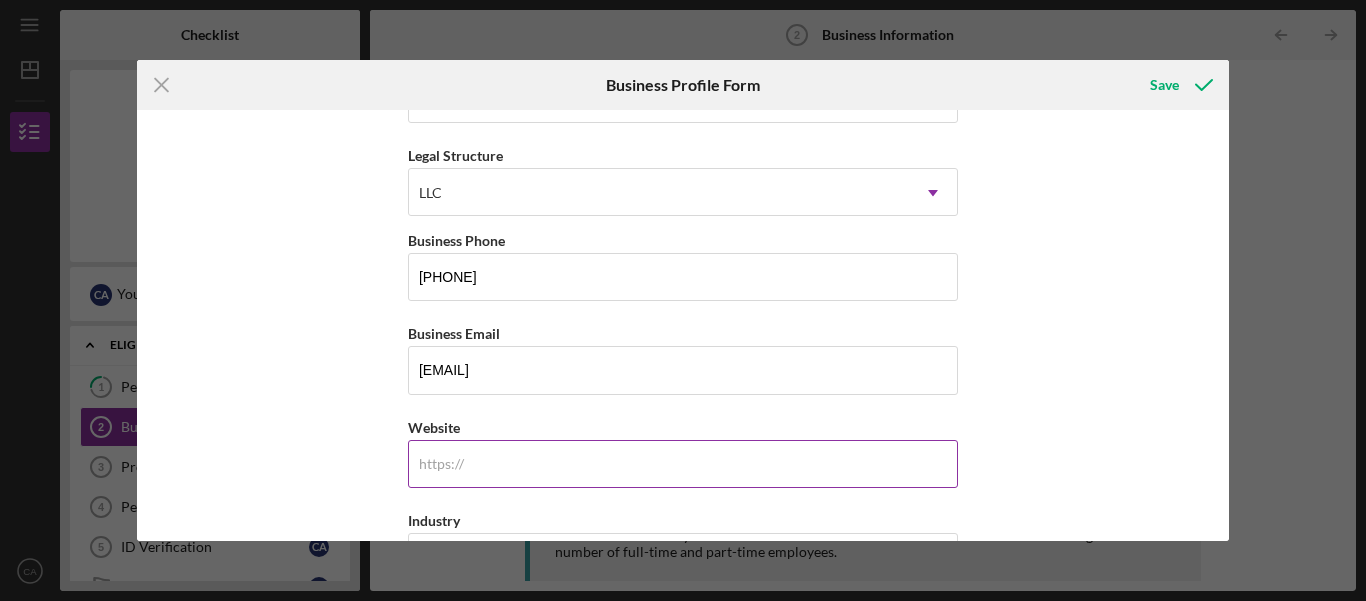 click on "Website" at bounding box center [683, 464] 